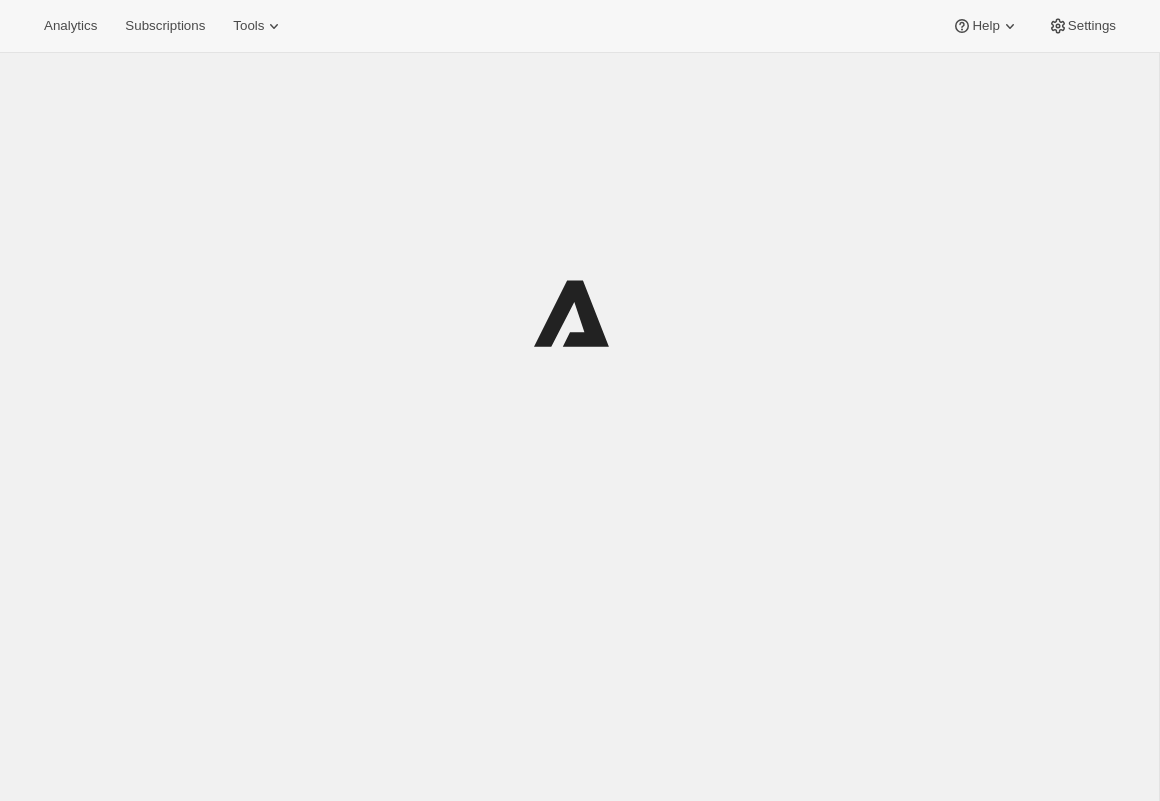 scroll, scrollTop: 0, scrollLeft: 0, axis: both 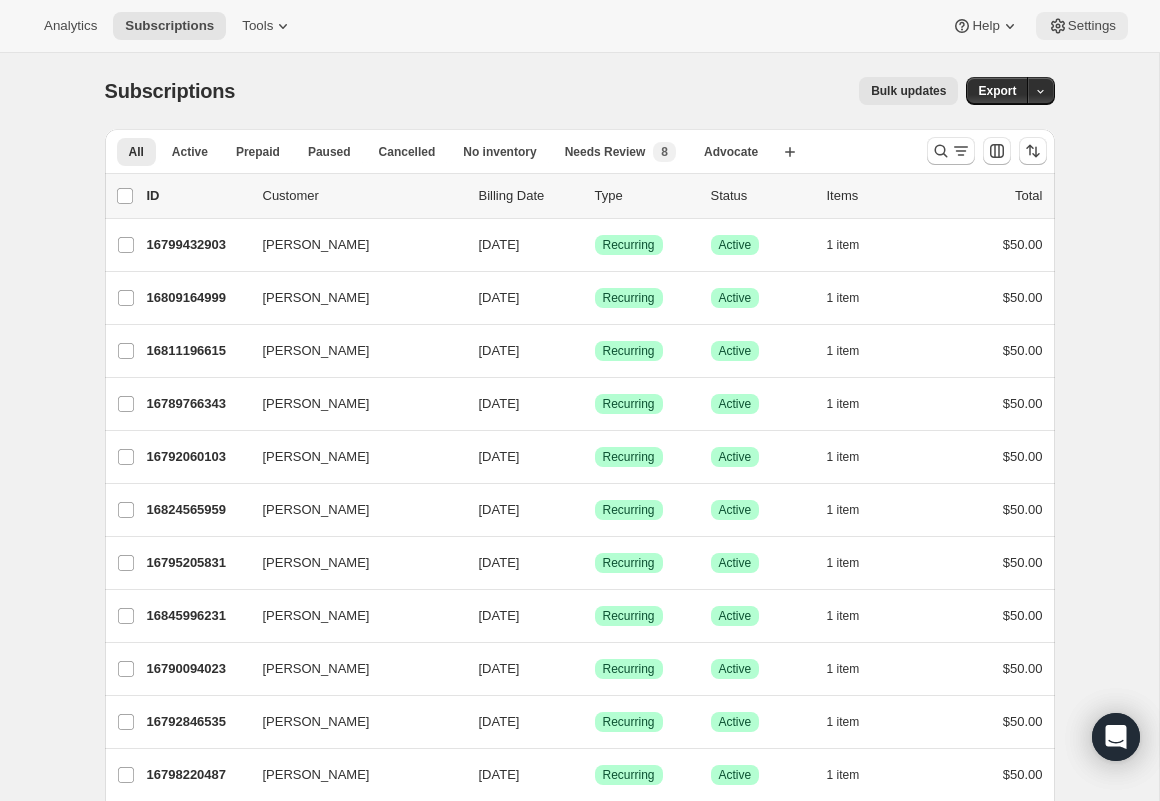 click on "Settings" at bounding box center [1092, 26] 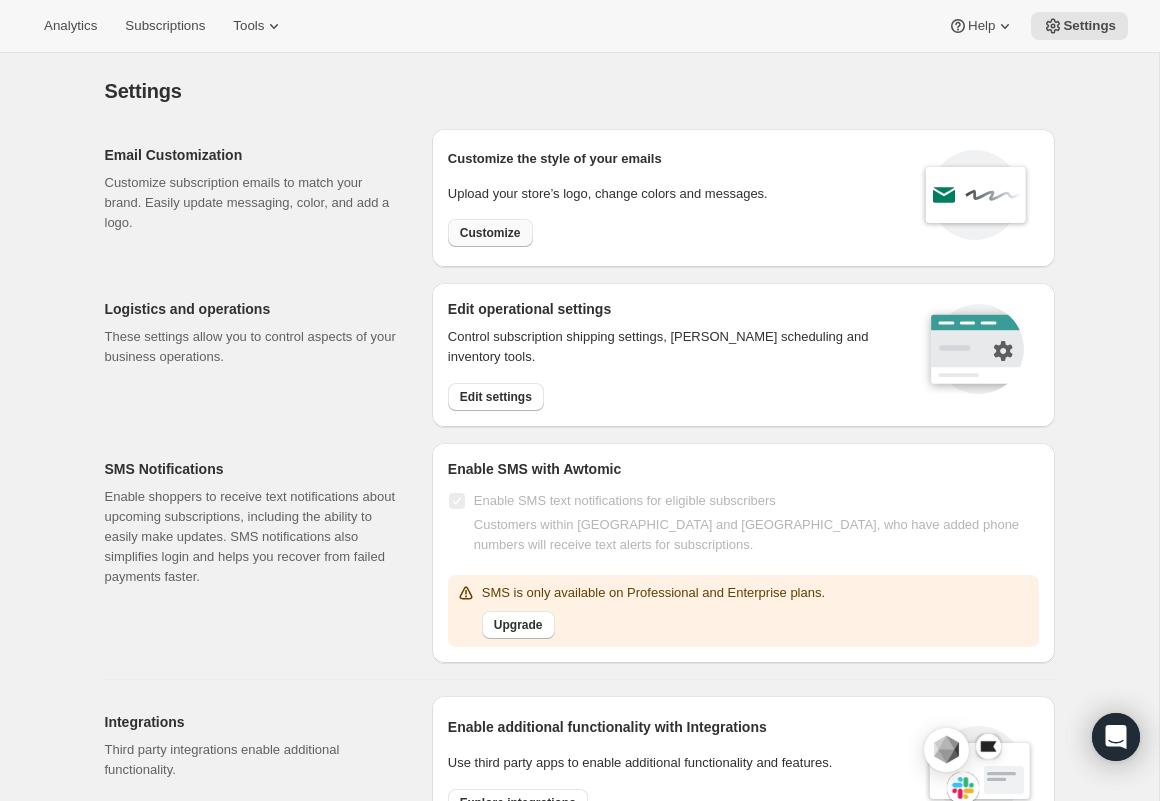 click on "Customize" at bounding box center [490, 233] 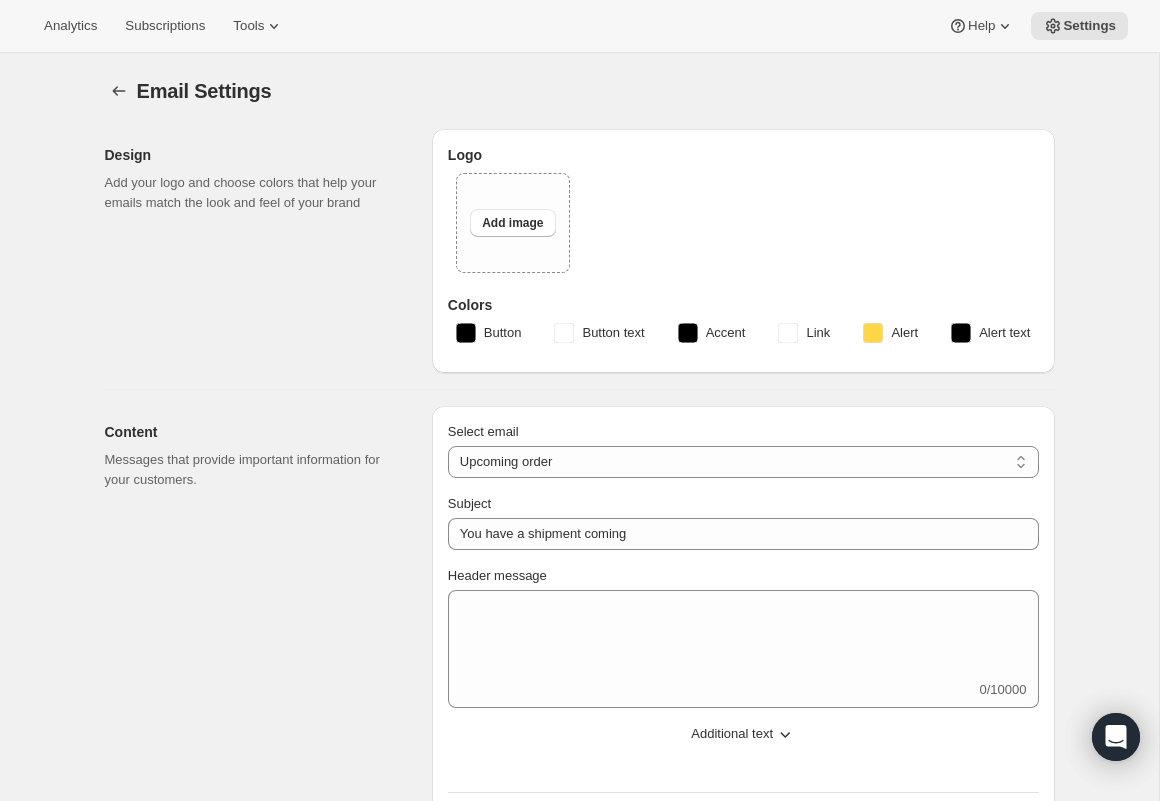 type on "Restore Collective" 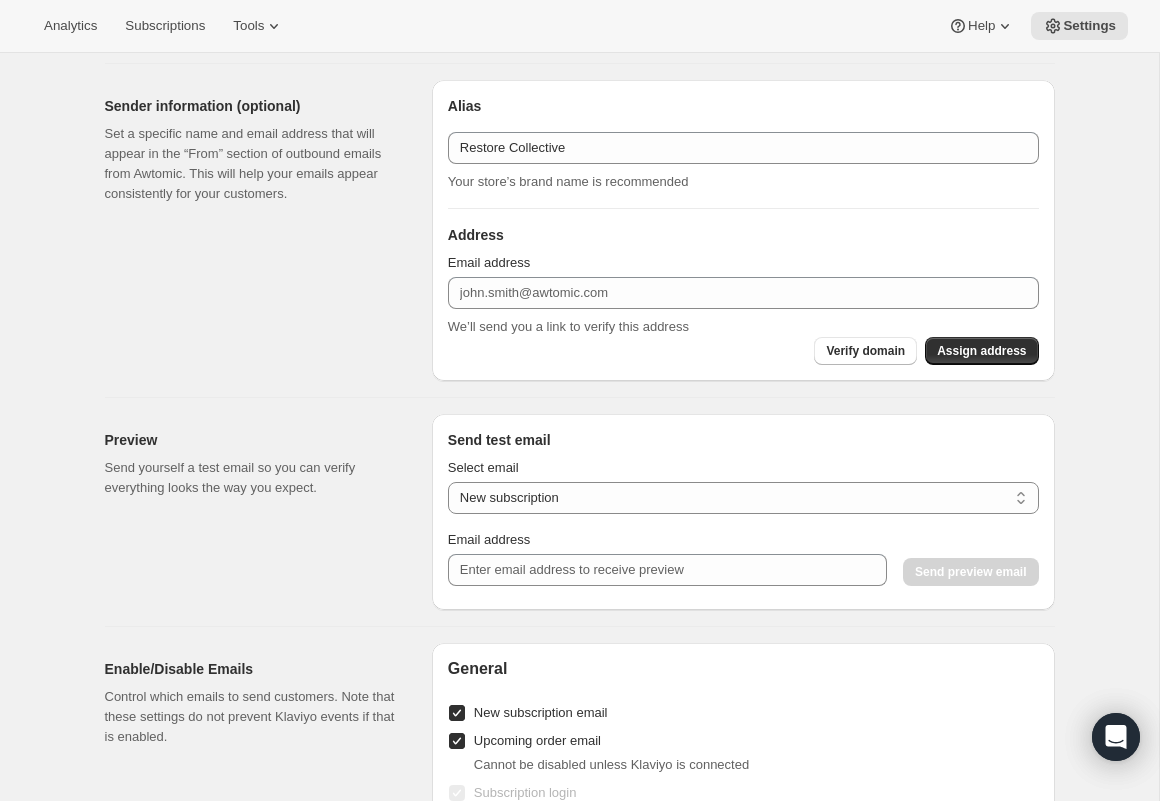 scroll, scrollTop: 1135, scrollLeft: 0, axis: vertical 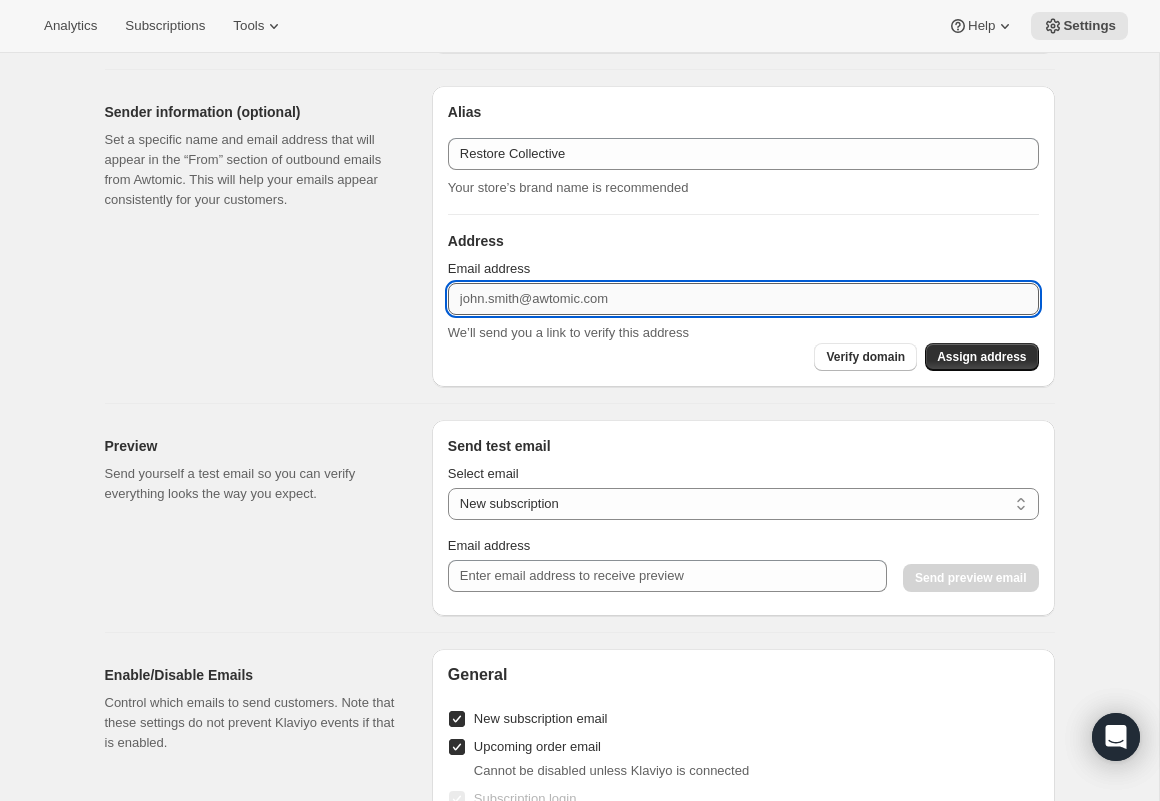 click on "Email address" at bounding box center [743, 299] 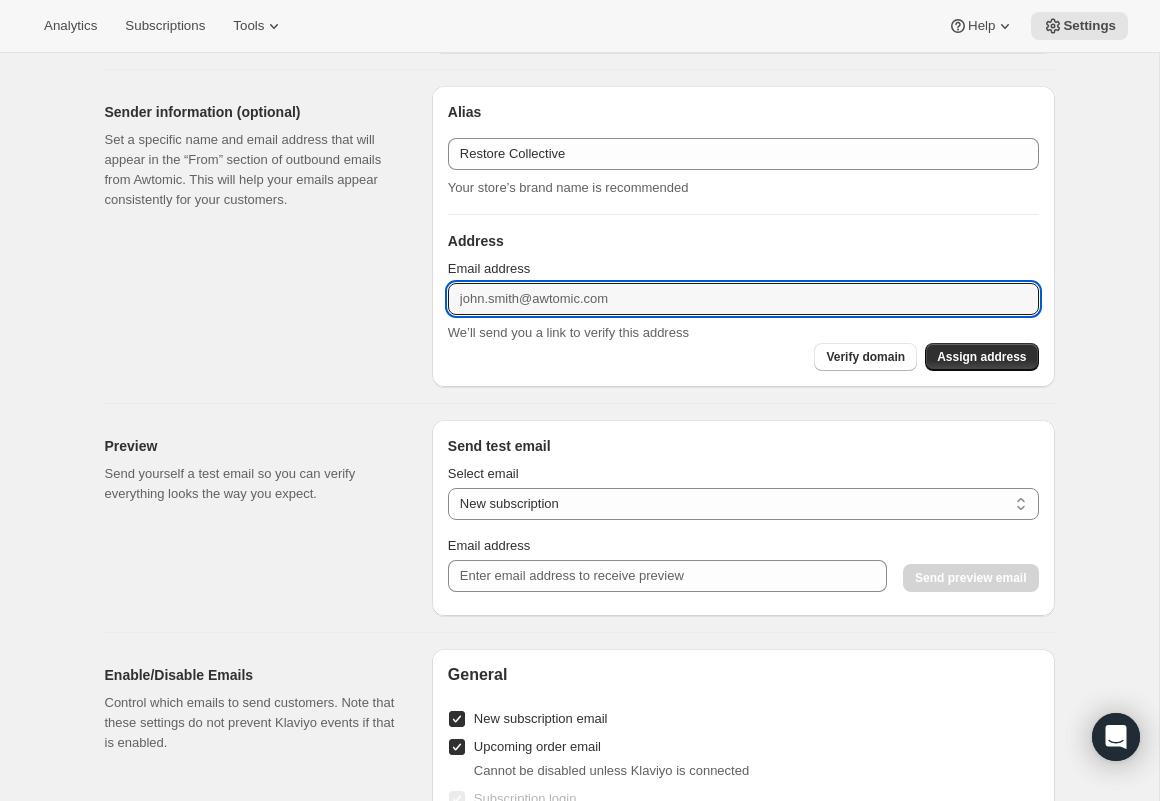 click on "Sender information (optional) Set a specific name and email address that will appear in the “From” section of outbound emails from Awtomic. This will help your emails appear consistently for your customers." at bounding box center (260, 236) 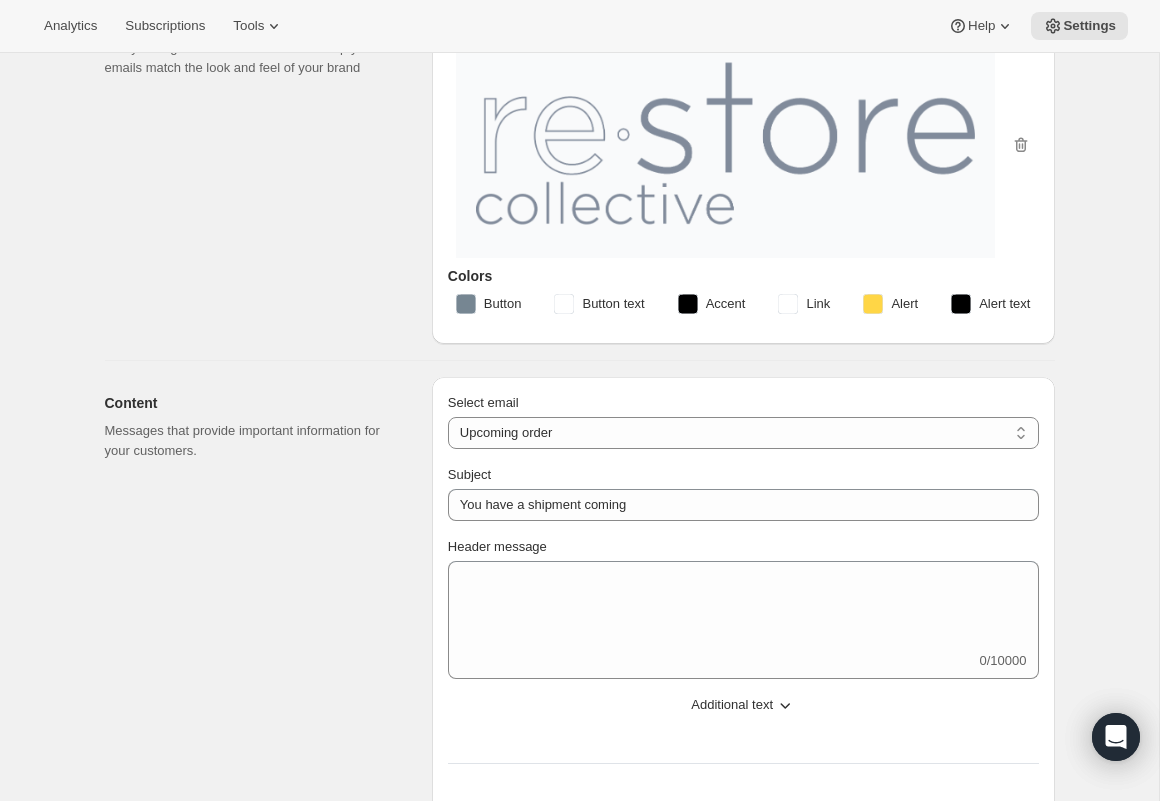 scroll, scrollTop: 214, scrollLeft: 0, axis: vertical 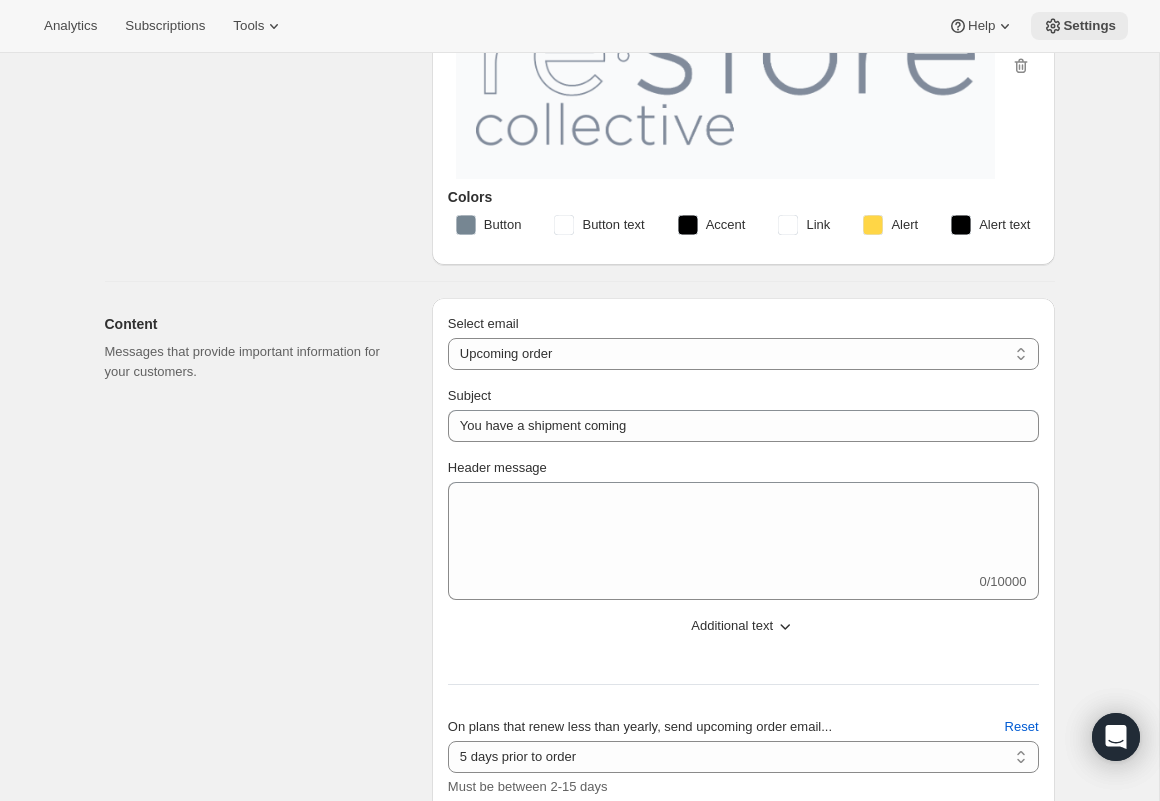 click on "Settings" at bounding box center (1089, 26) 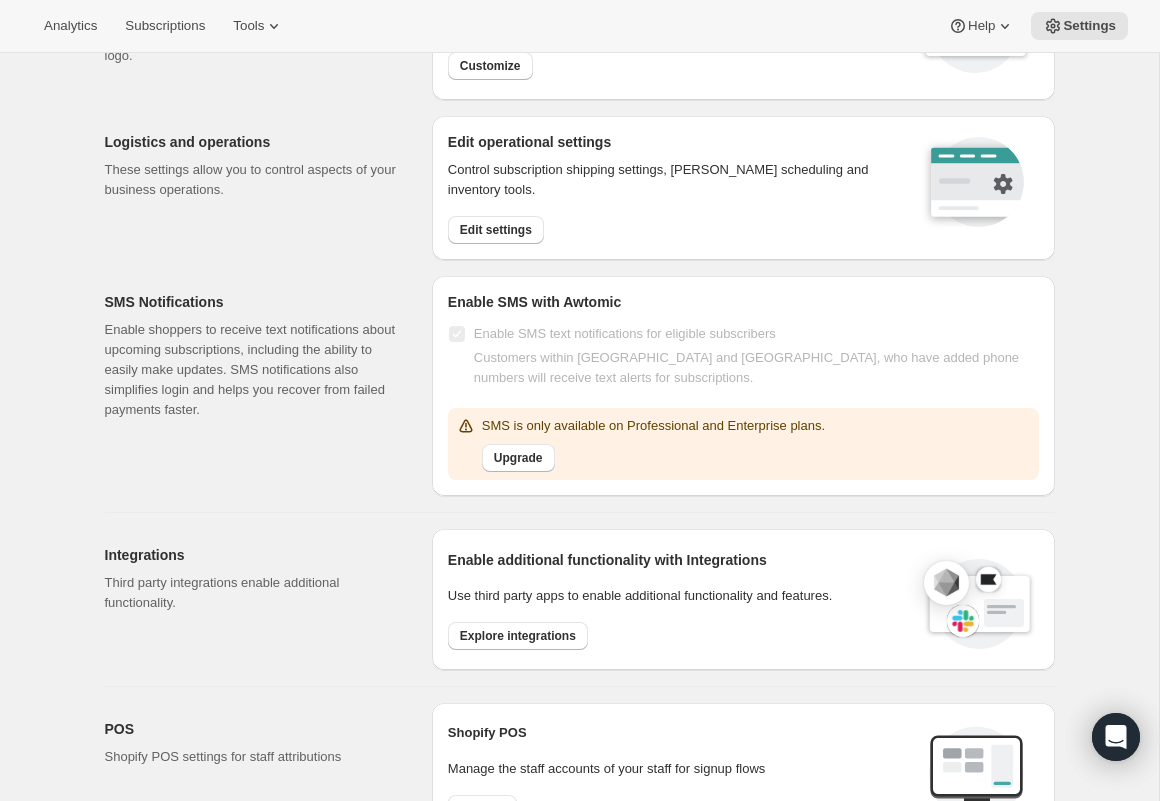 scroll, scrollTop: 173, scrollLeft: 0, axis: vertical 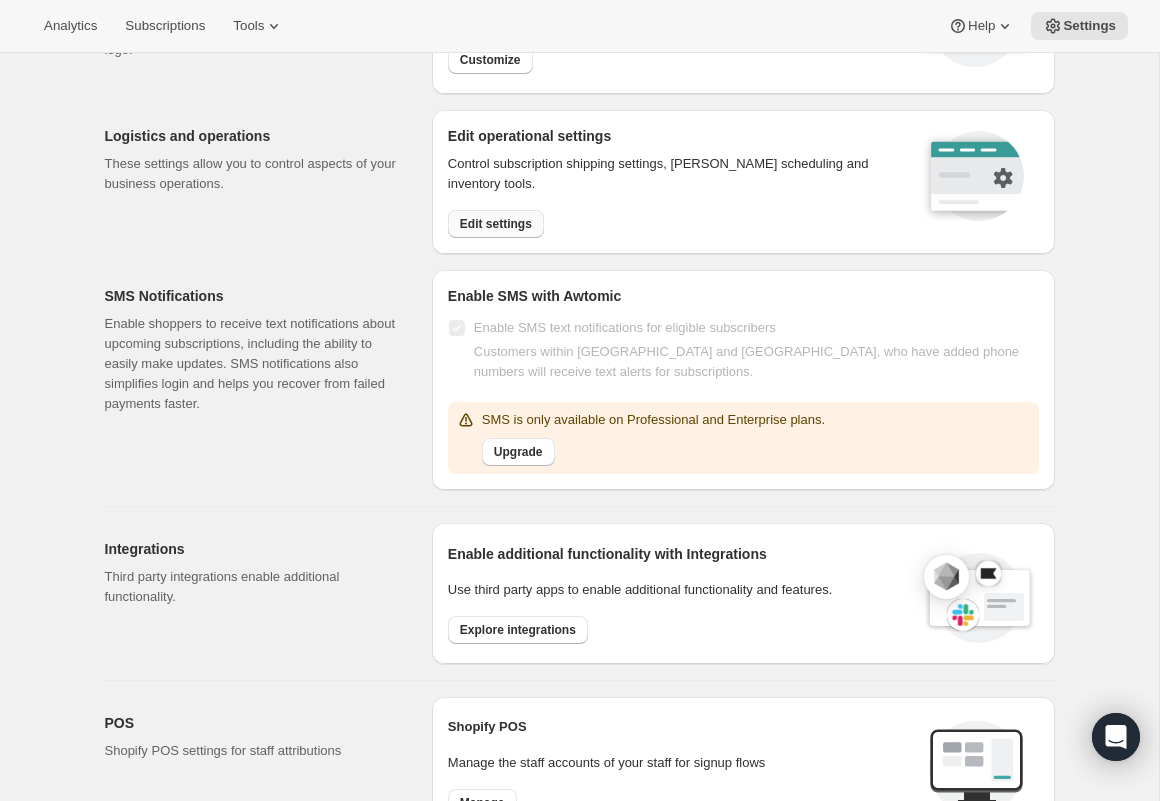 click on "Edit settings" at bounding box center (496, 224) 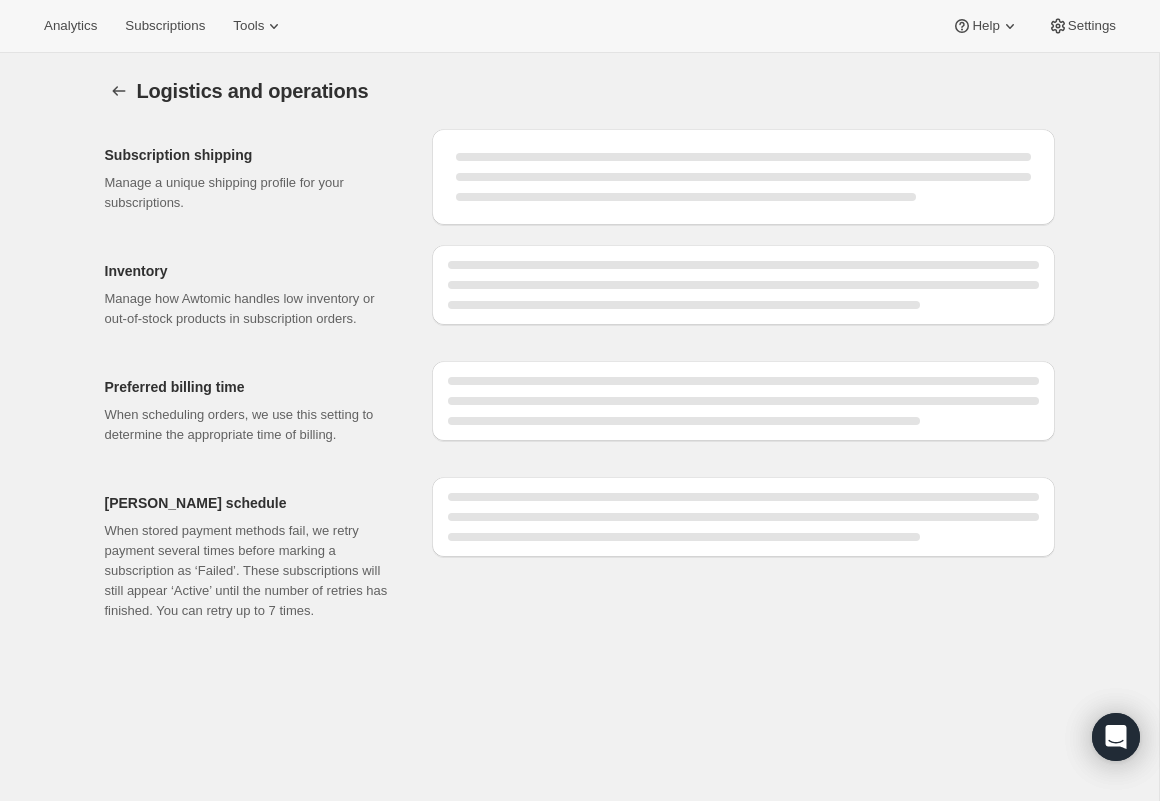 select on "DAY" 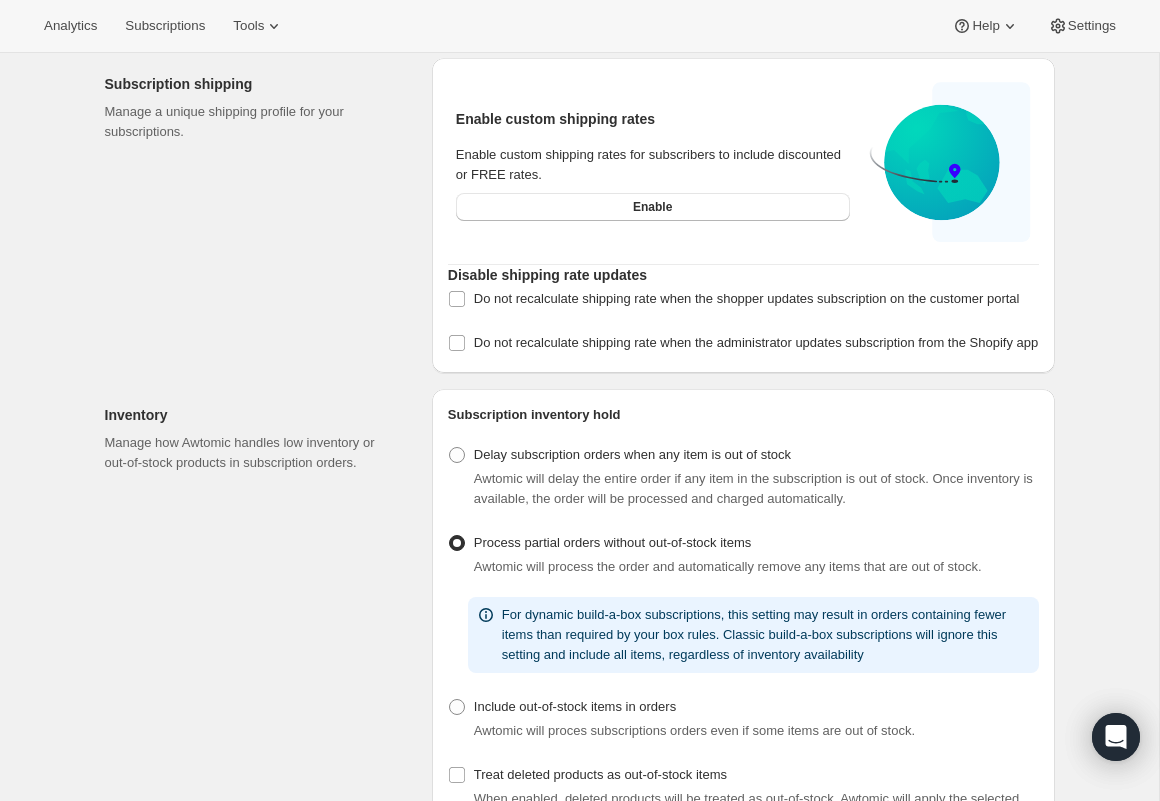 scroll, scrollTop: 0, scrollLeft: 0, axis: both 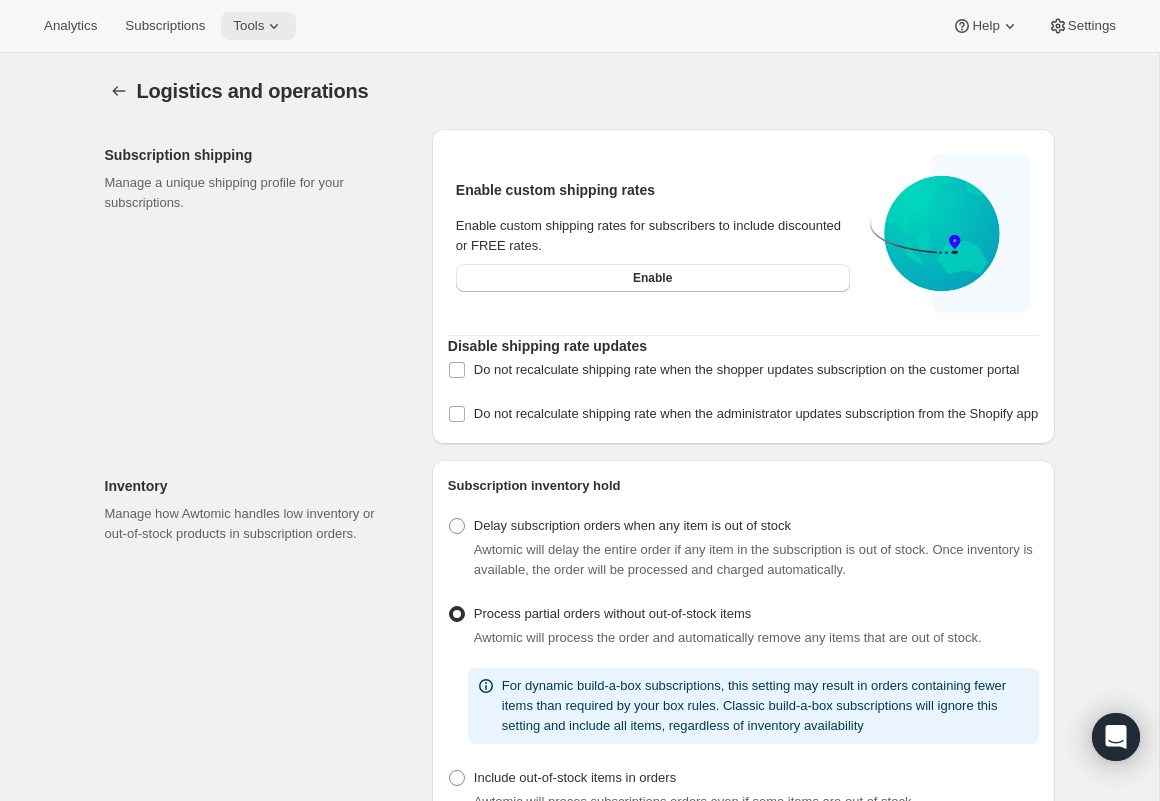 click on "Tools" at bounding box center [258, 26] 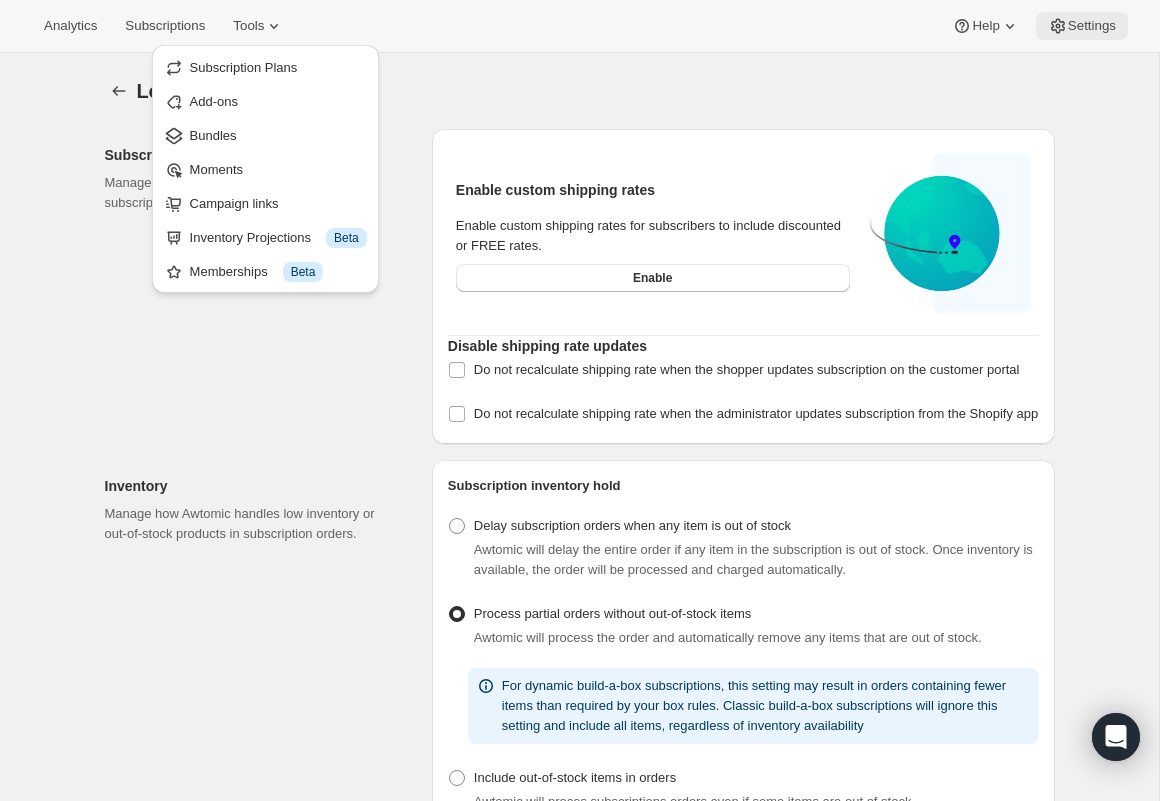 click on "Settings" at bounding box center (1092, 26) 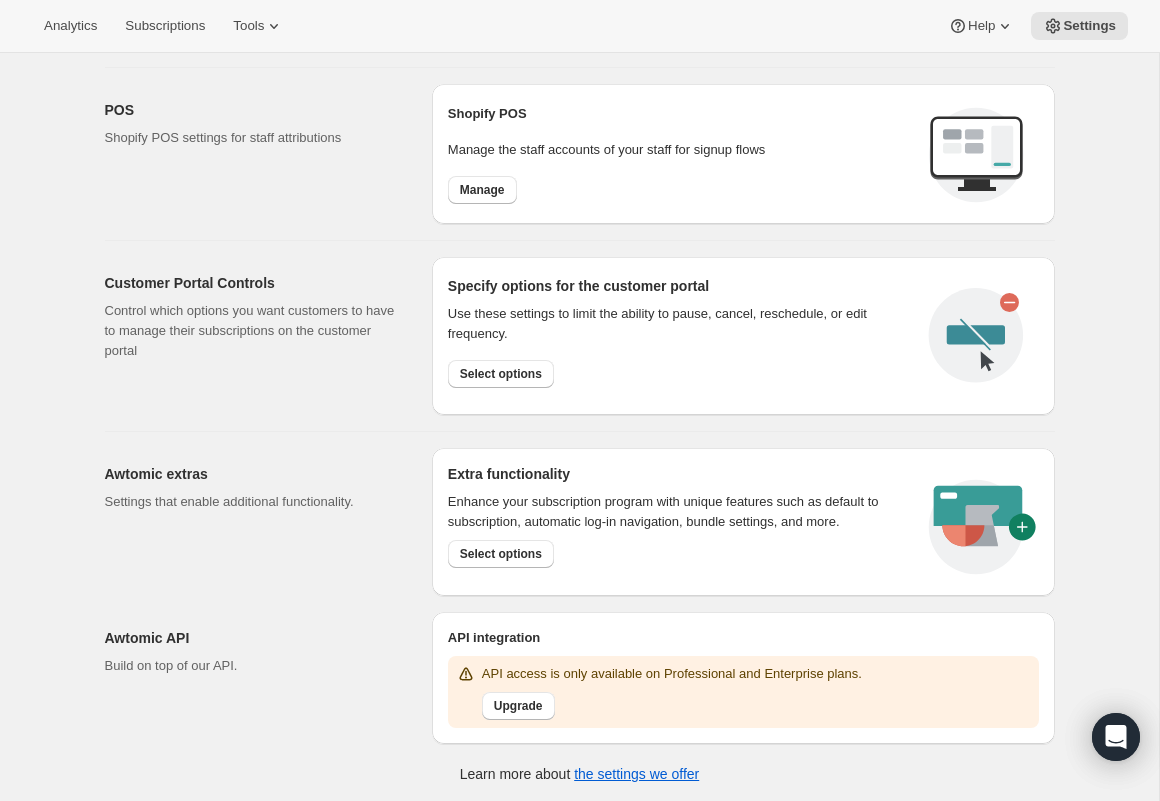 scroll, scrollTop: 782, scrollLeft: 0, axis: vertical 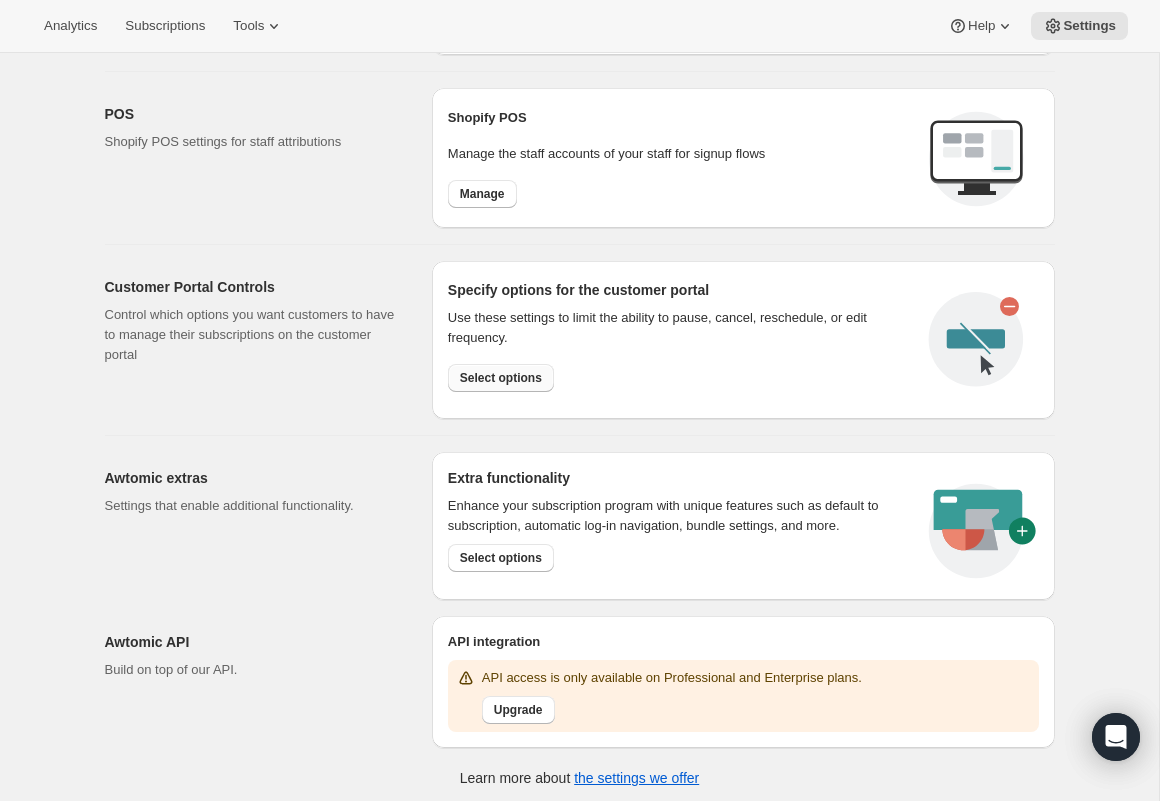 click on "Select options" at bounding box center [501, 378] 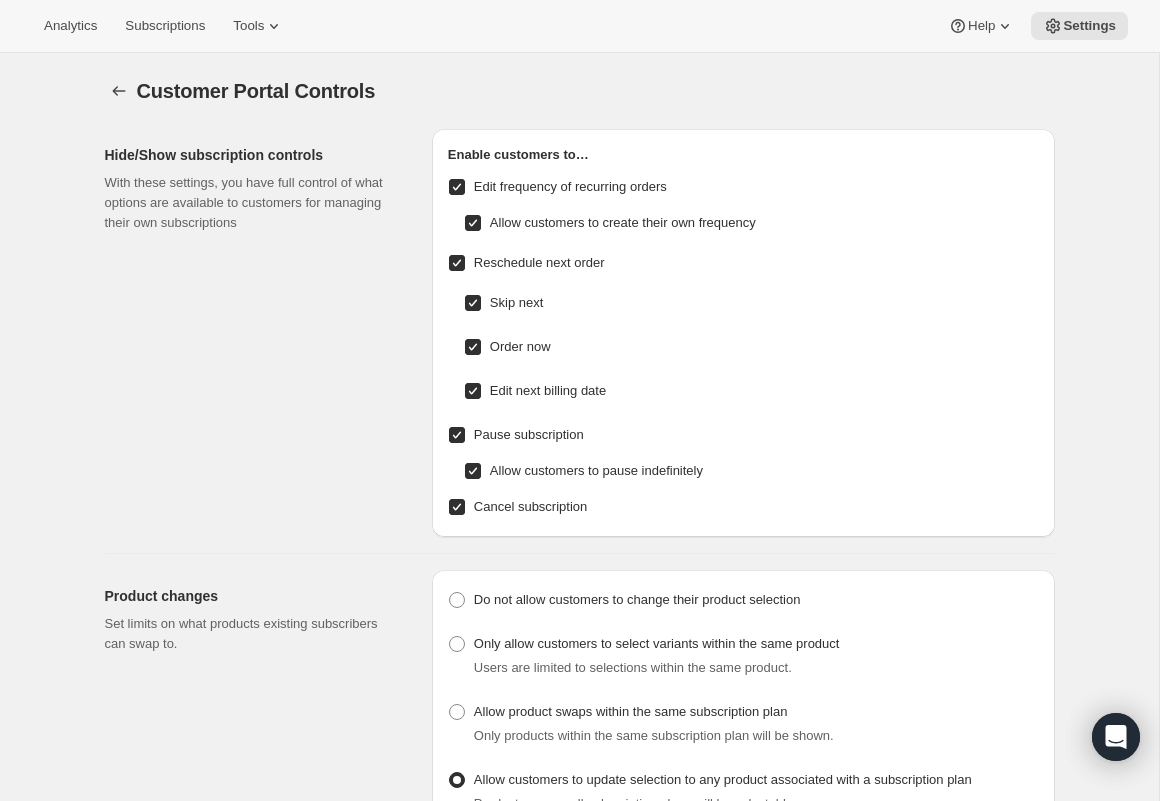 click on "Skip next" at bounding box center (473, 303) 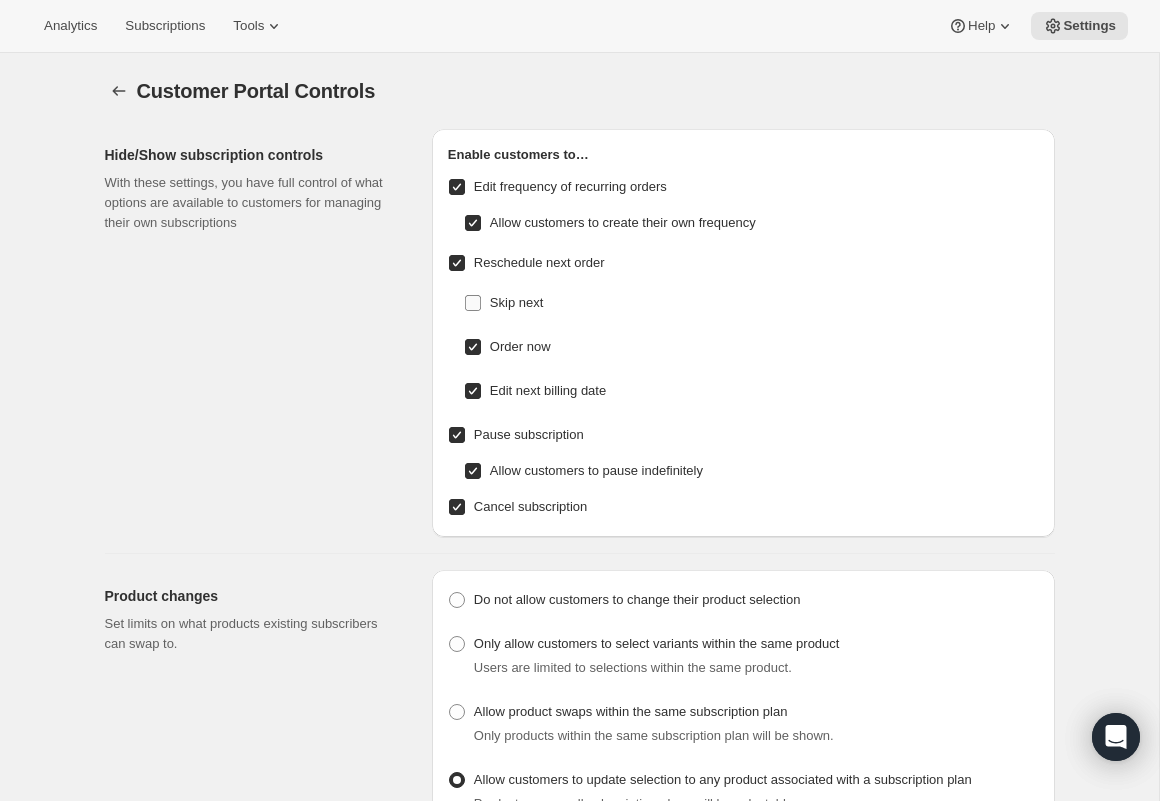 checkbox on "false" 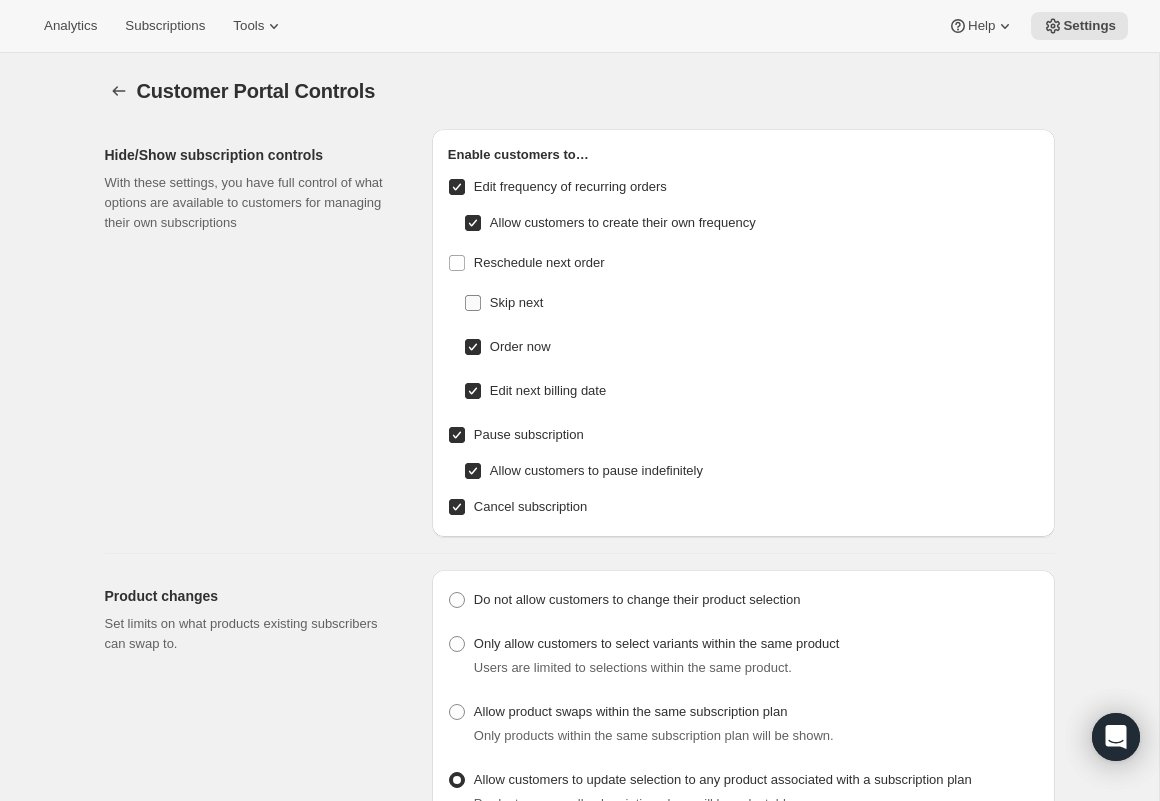 checkbox on "false" 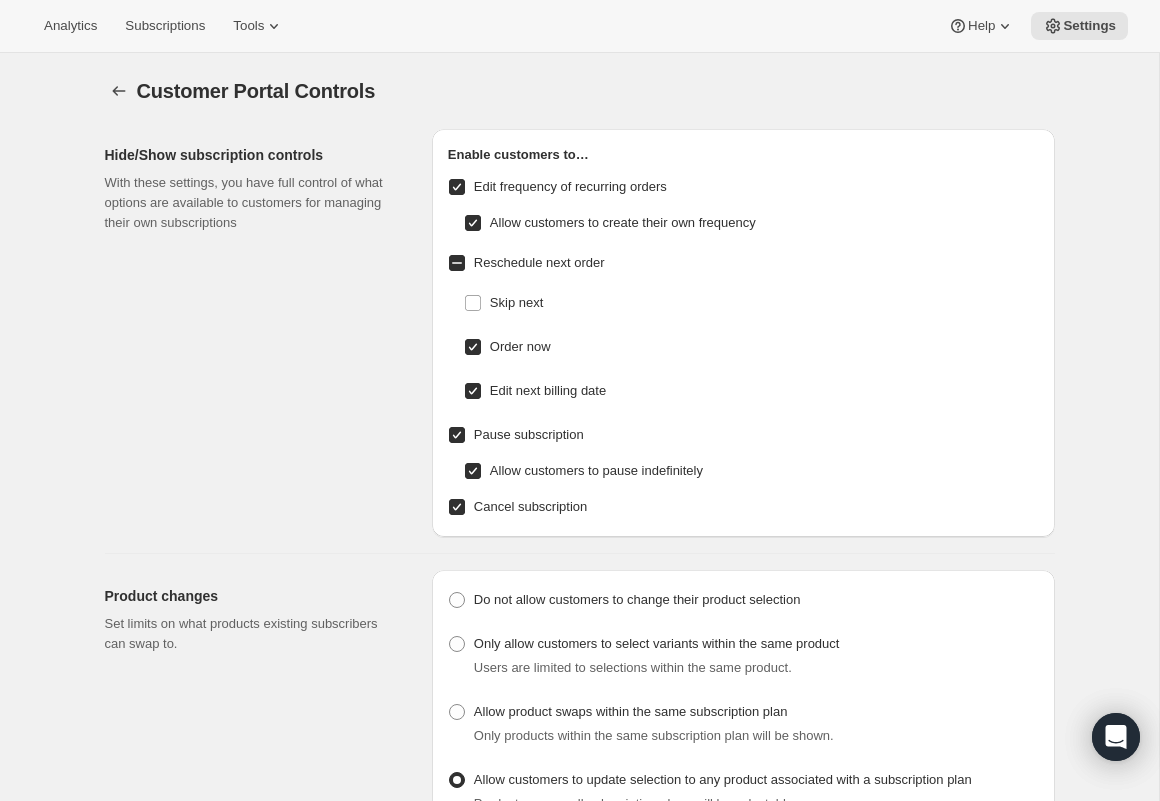 click on "Order now" at bounding box center (473, 347) 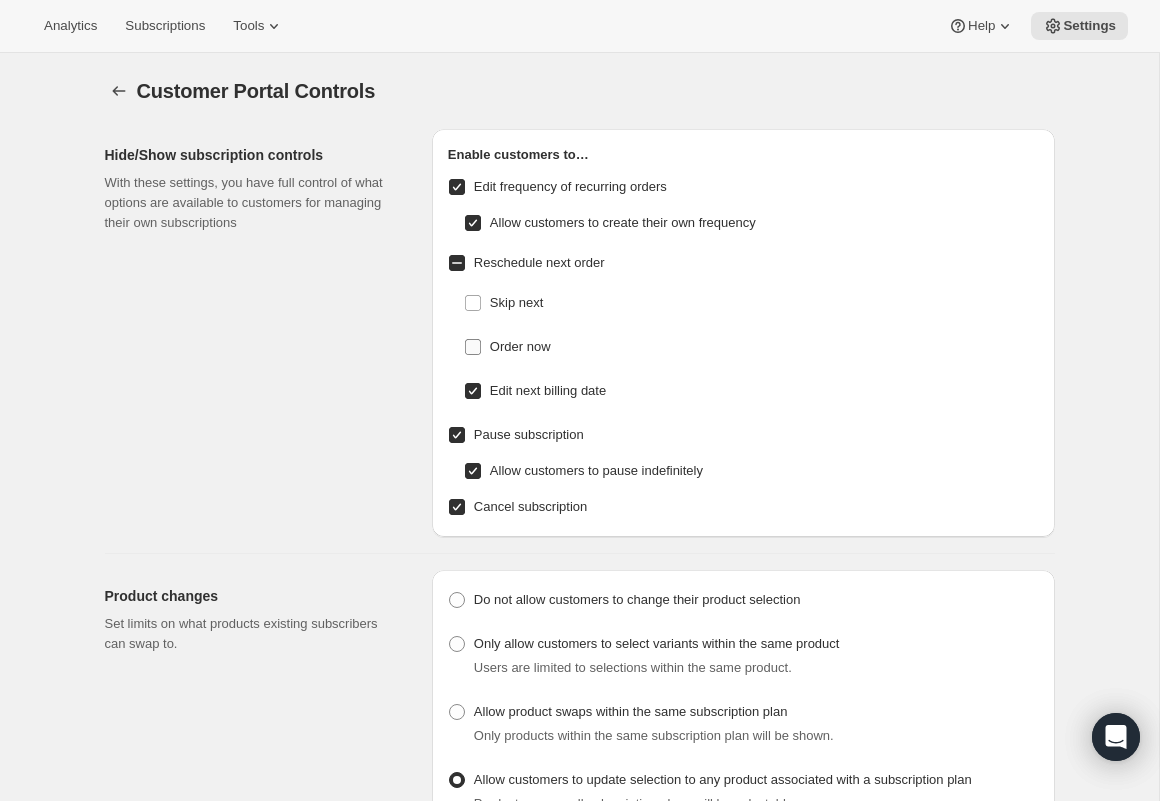 checkbox on "false" 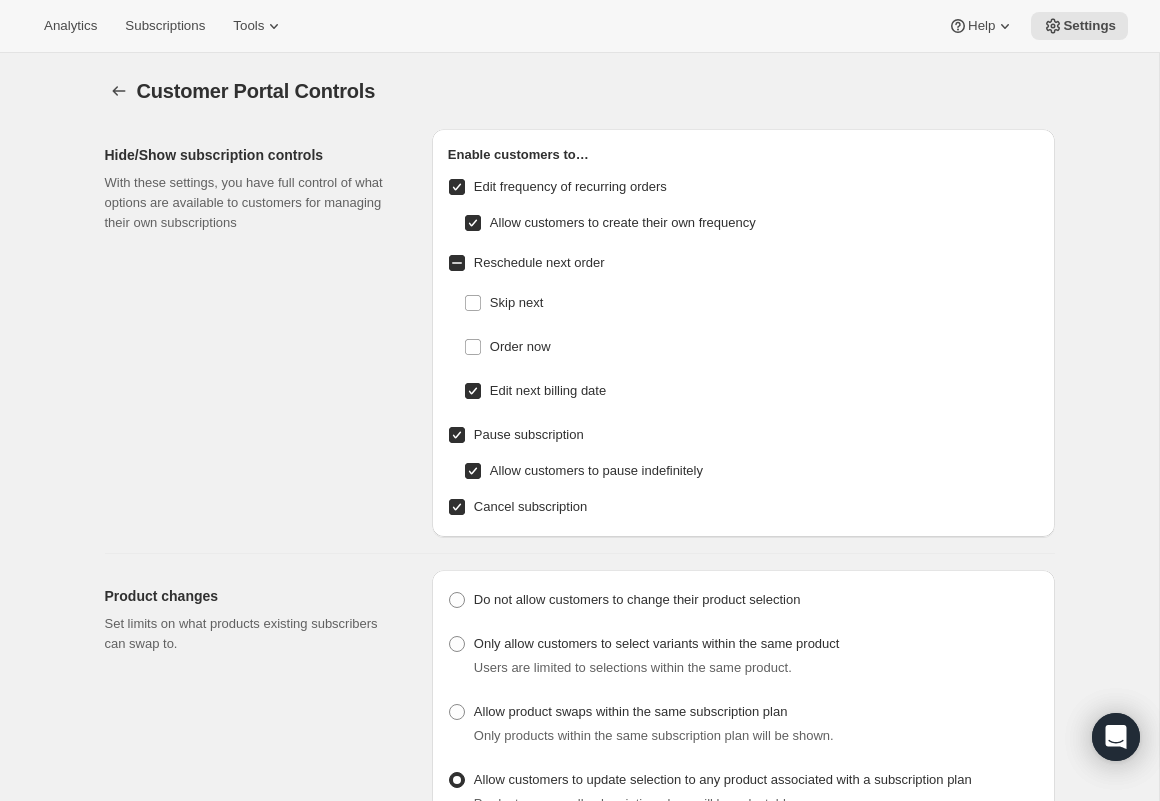 click on "Reschedule next order" at bounding box center (457, 263) 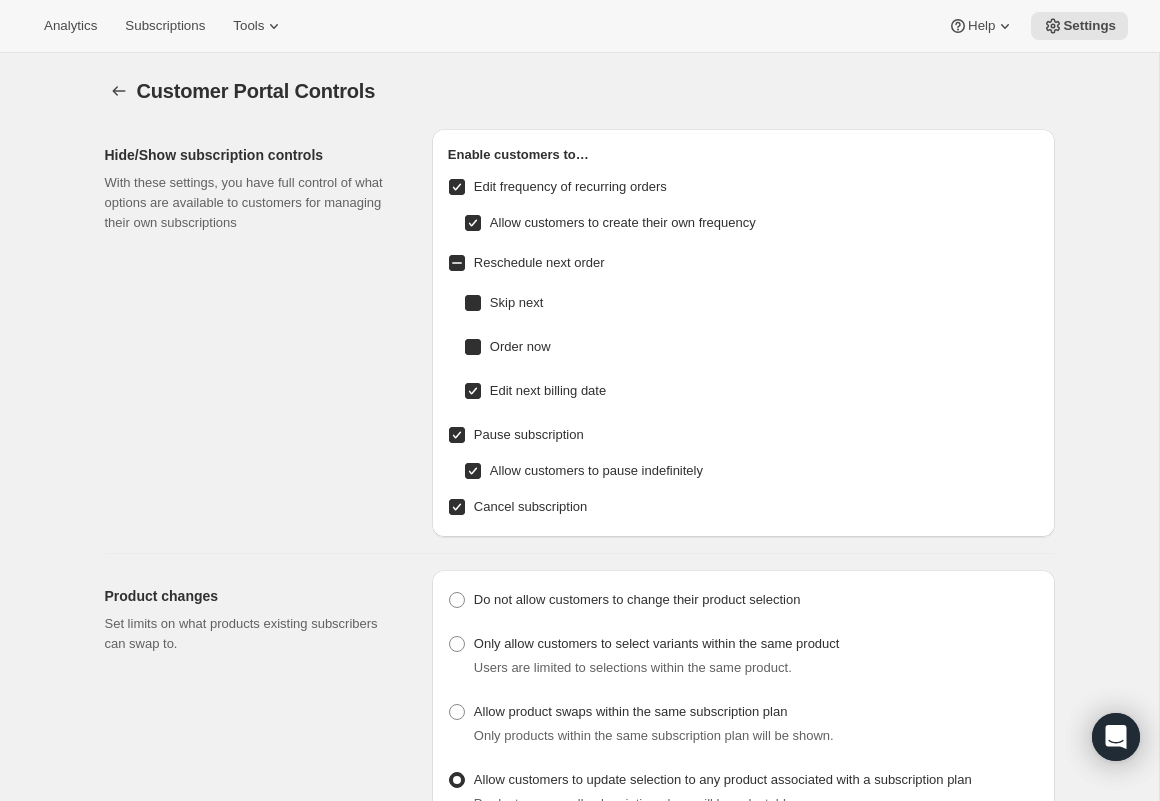 checkbox on "true" 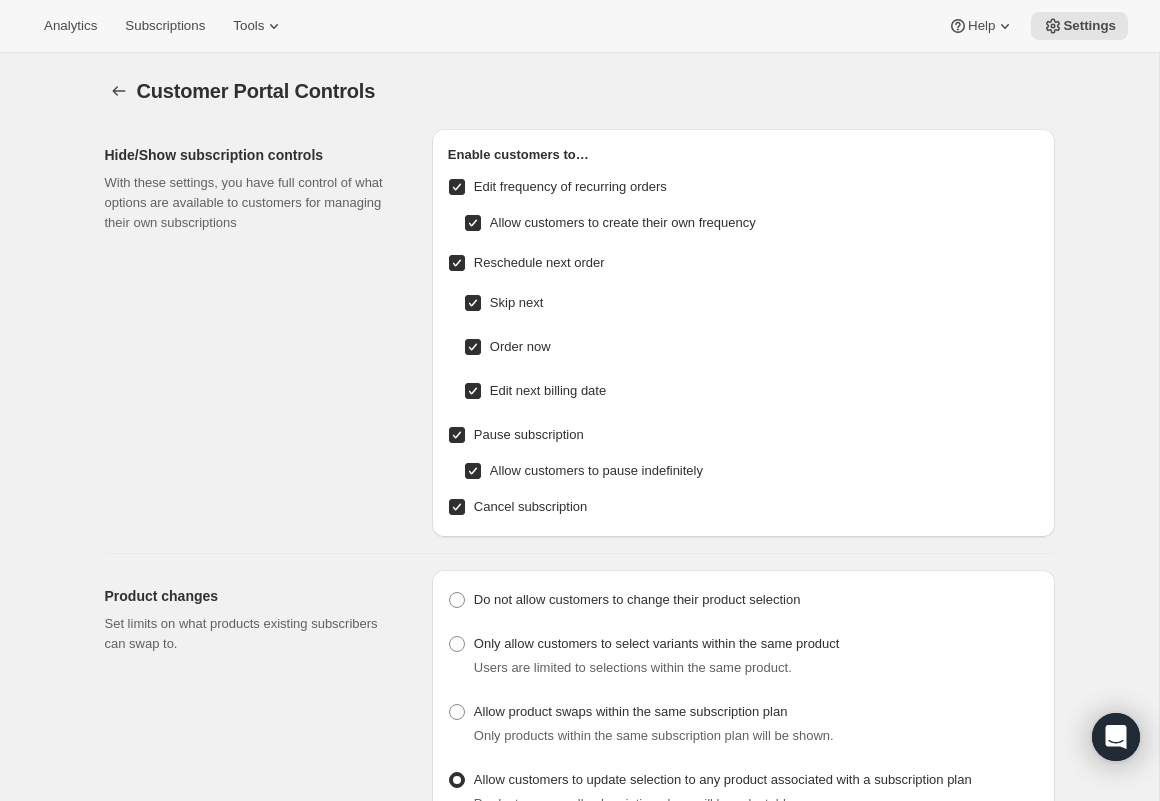 click on "Reschedule next order" at bounding box center (457, 263) 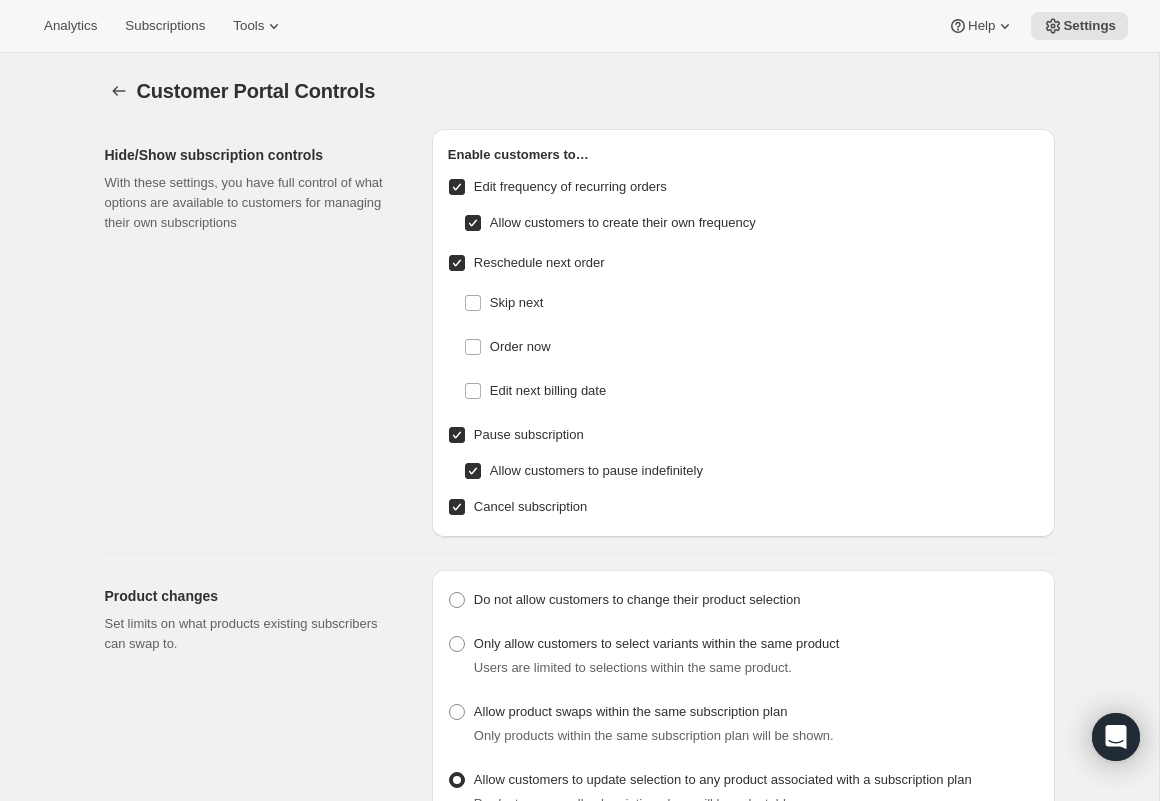 checkbox on "false" 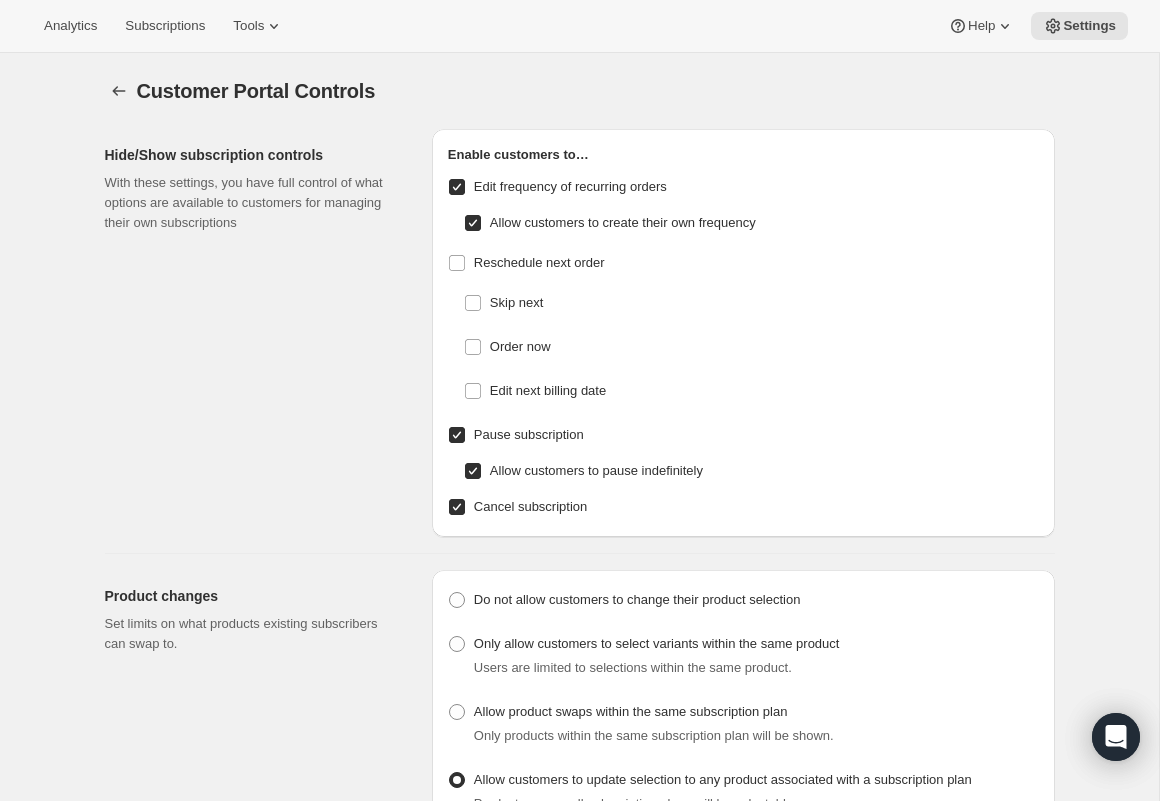 click on "Pause subscription" at bounding box center [457, 435] 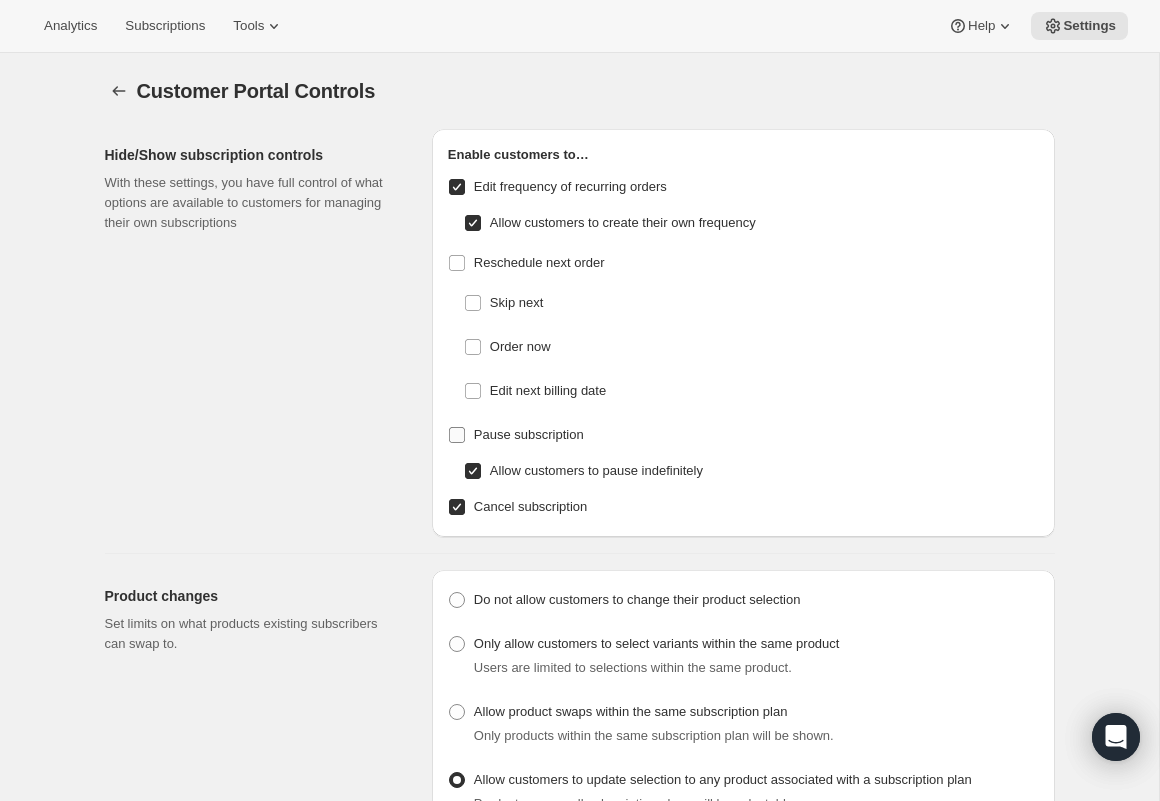 checkbox on "false" 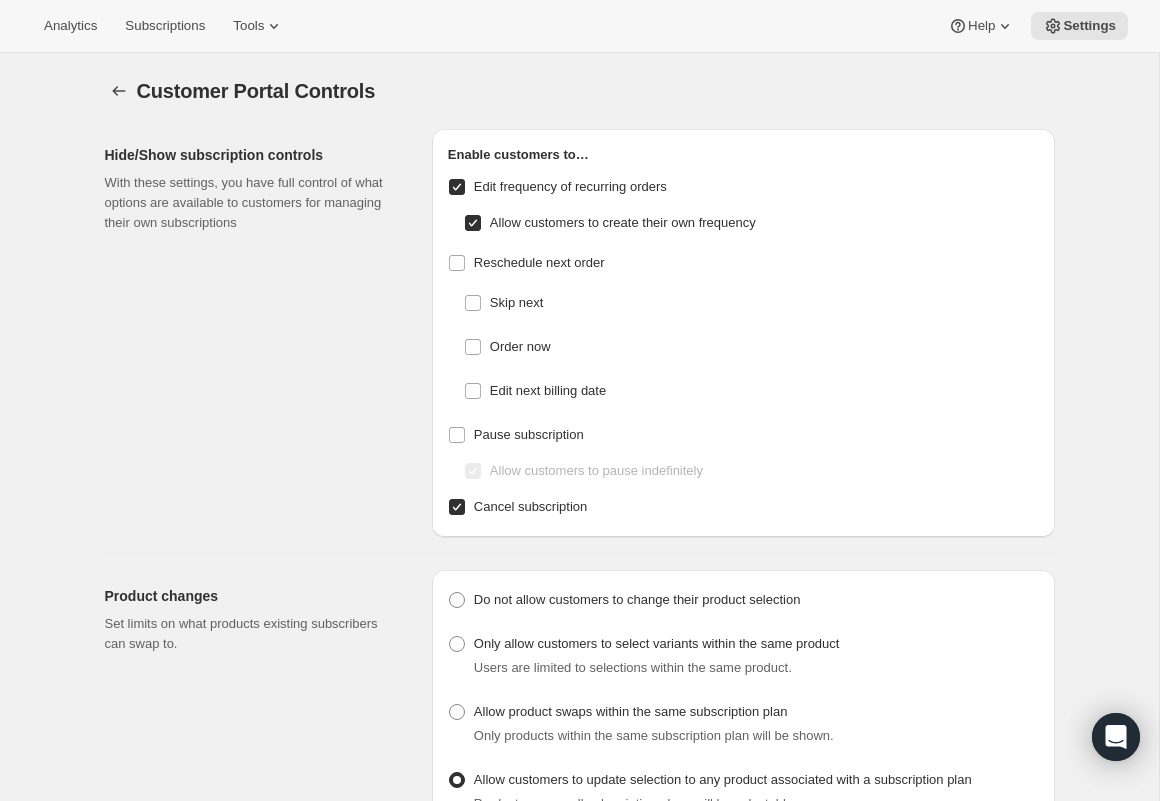 click on "Edit frequency of recurring orders" at bounding box center [457, 187] 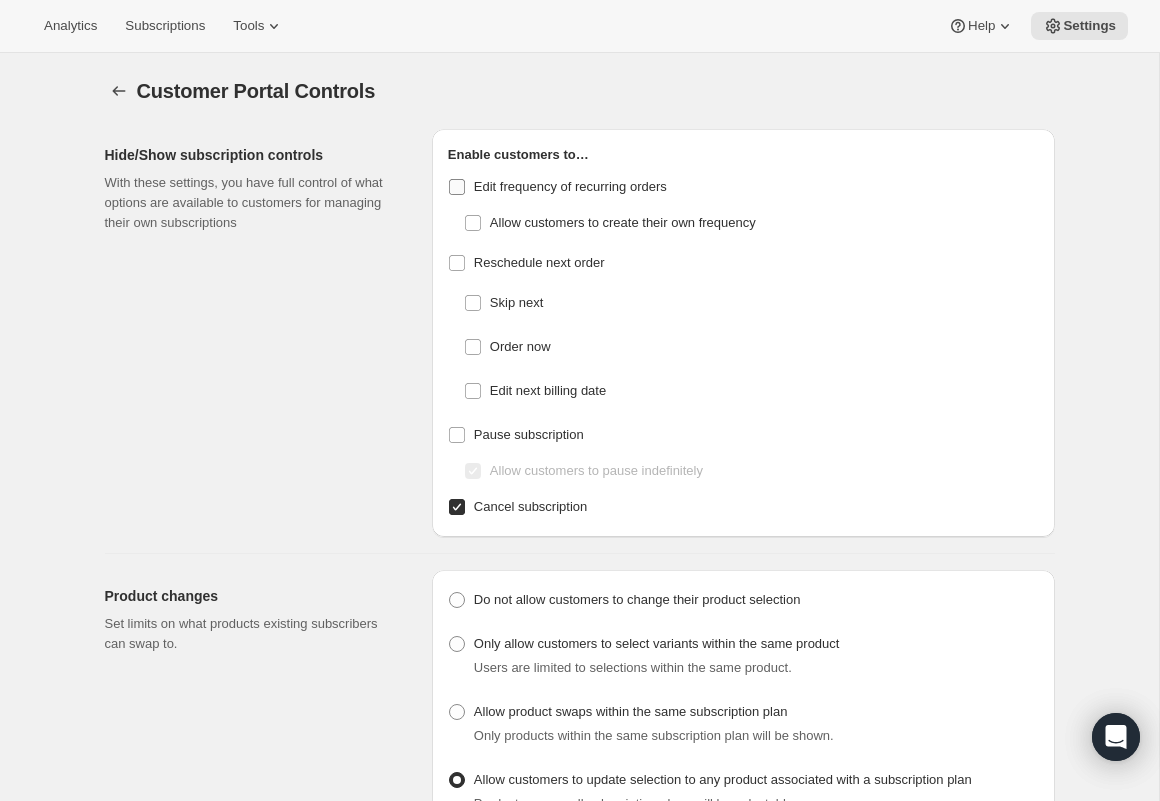 checkbox on "false" 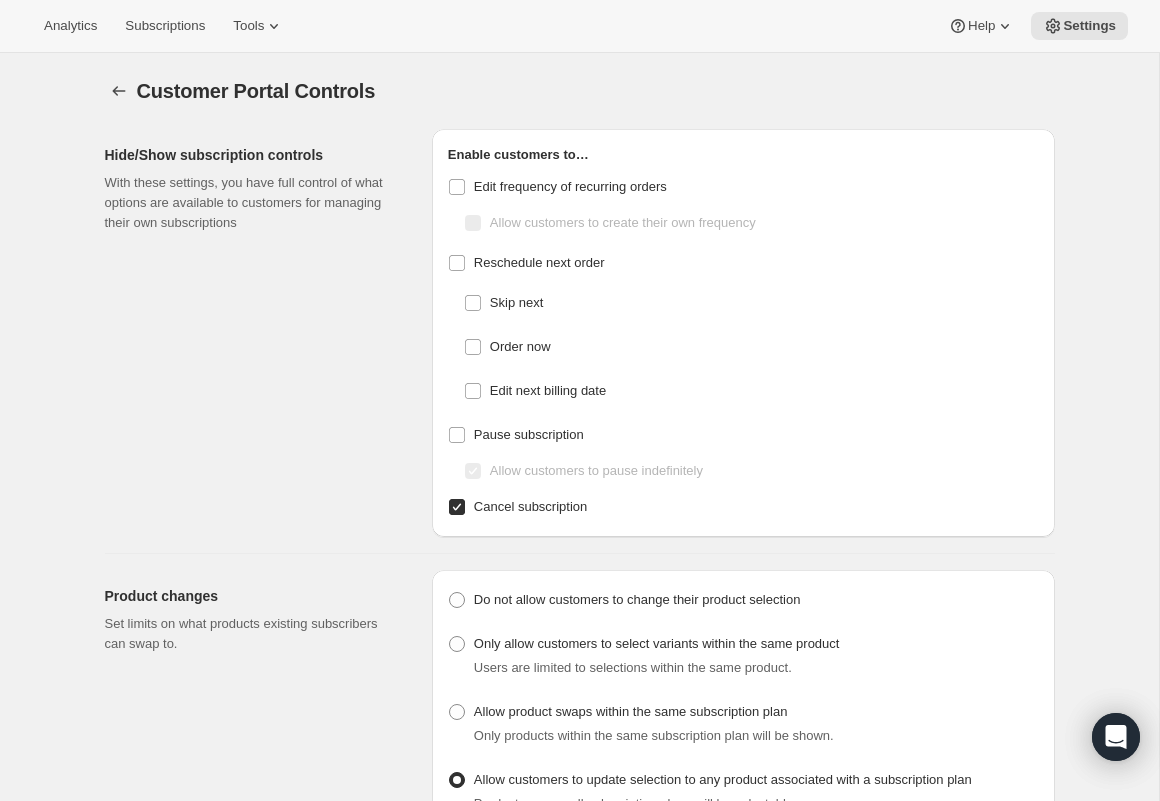 click on "Cancel subscription" at bounding box center (457, 507) 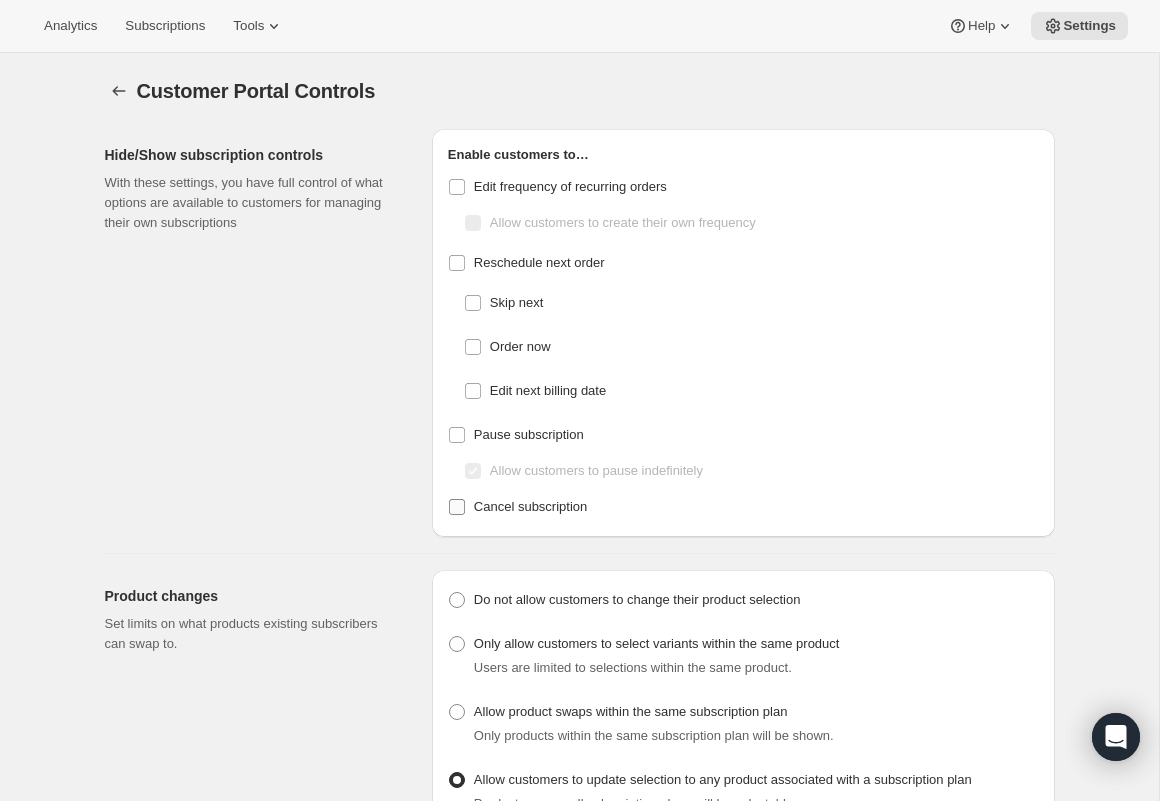 checkbox on "false" 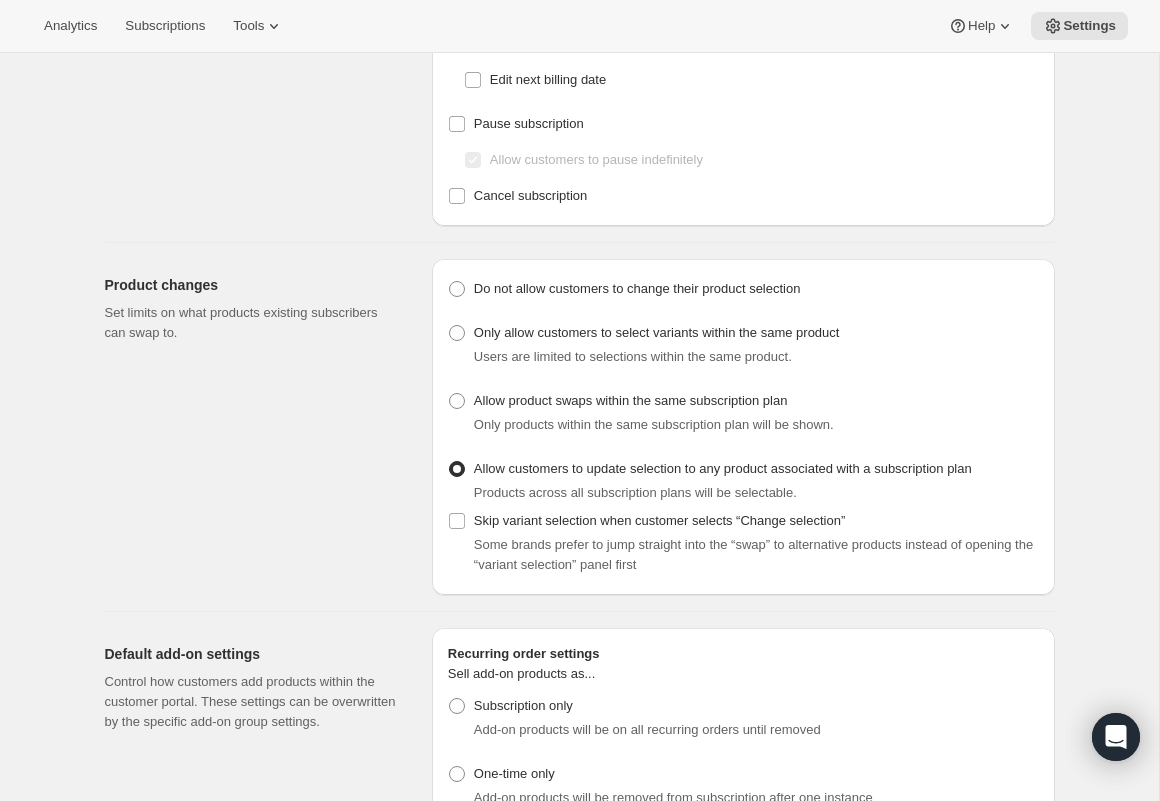 scroll, scrollTop: 300, scrollLeft: 0, axis: vertical 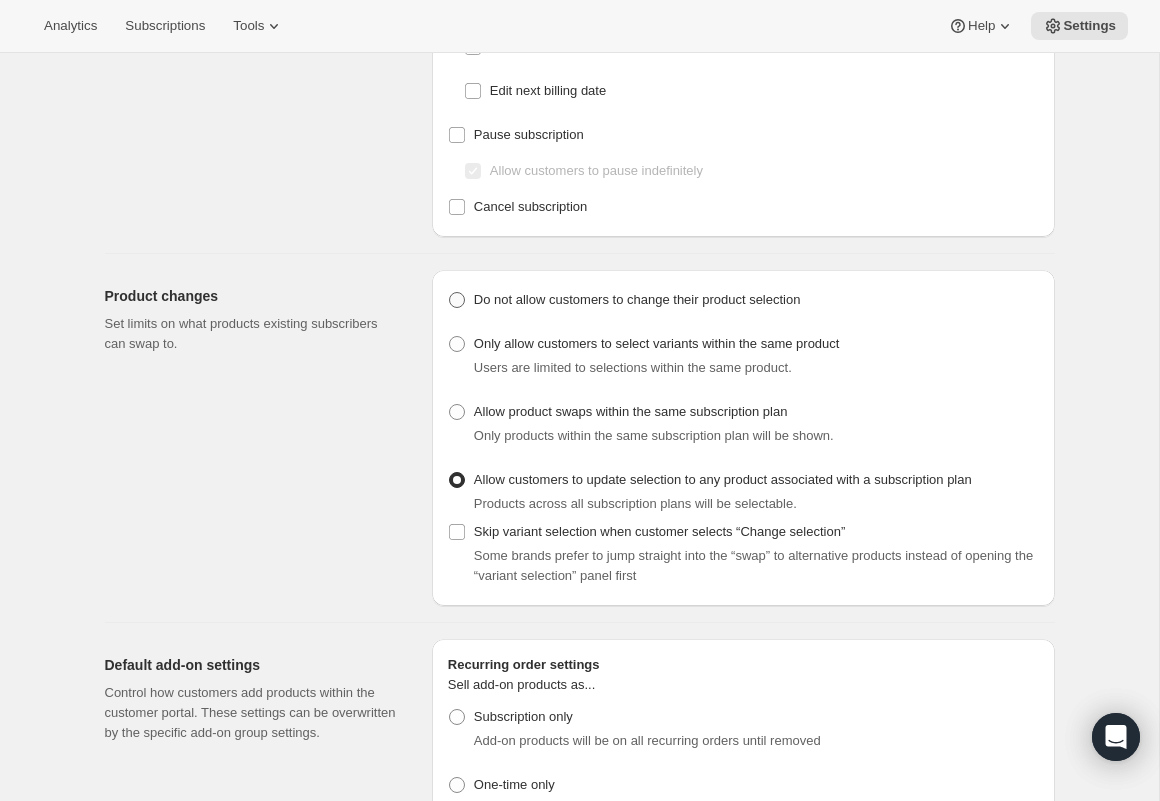 click at bounding box center [457, 300] 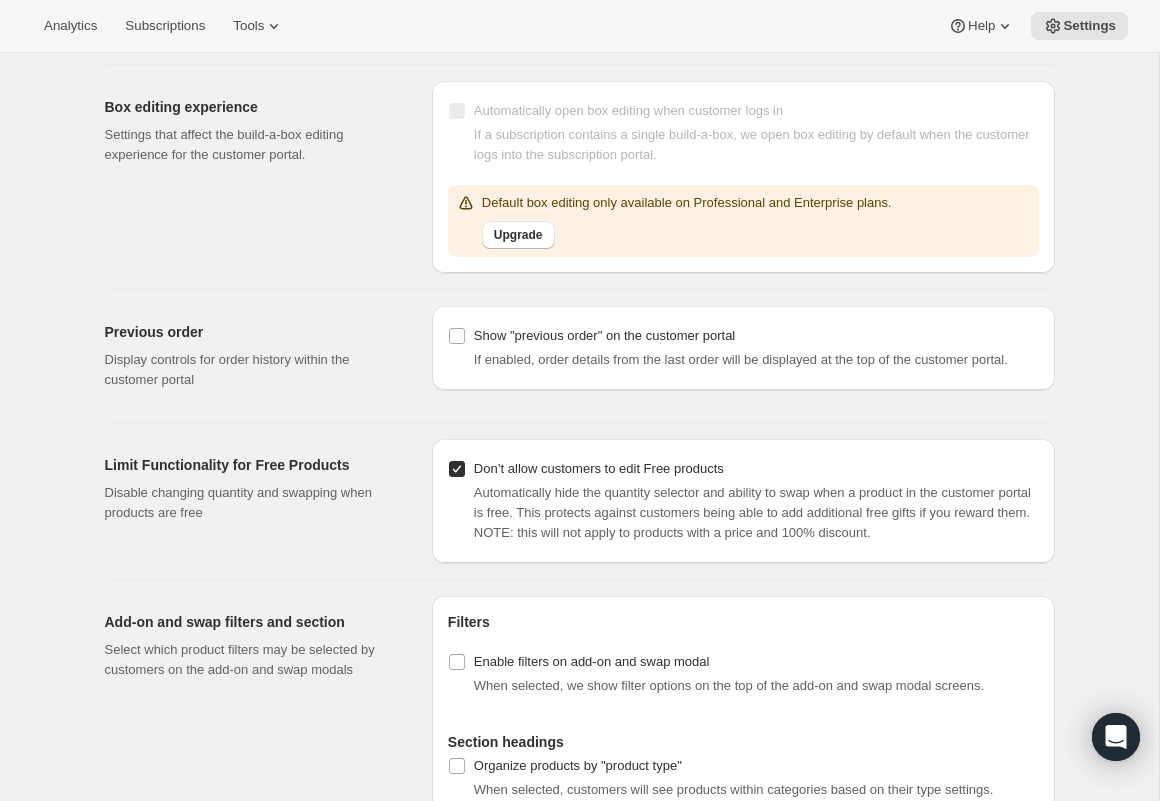 scroll, scrollTop: 1950, scrollLeft: 0, axis: vertical 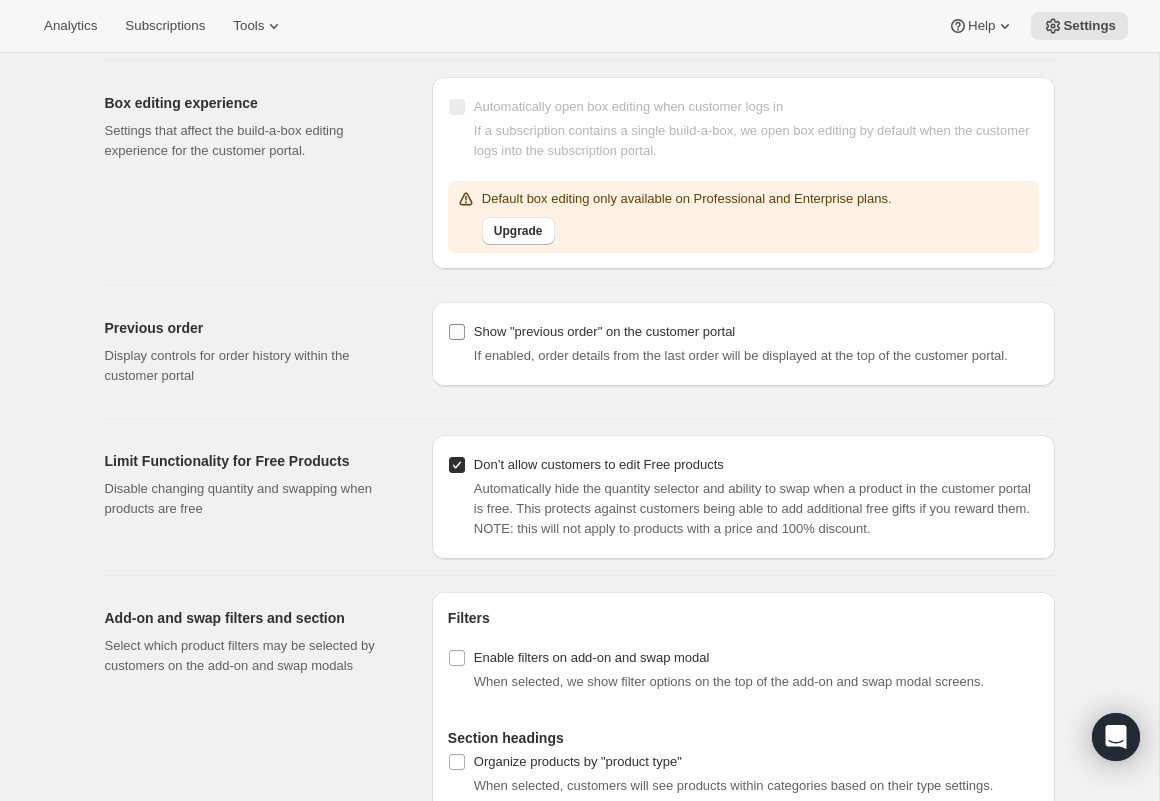click on "Show "previous order" on the customer portal" at bounding box center [457, 332] 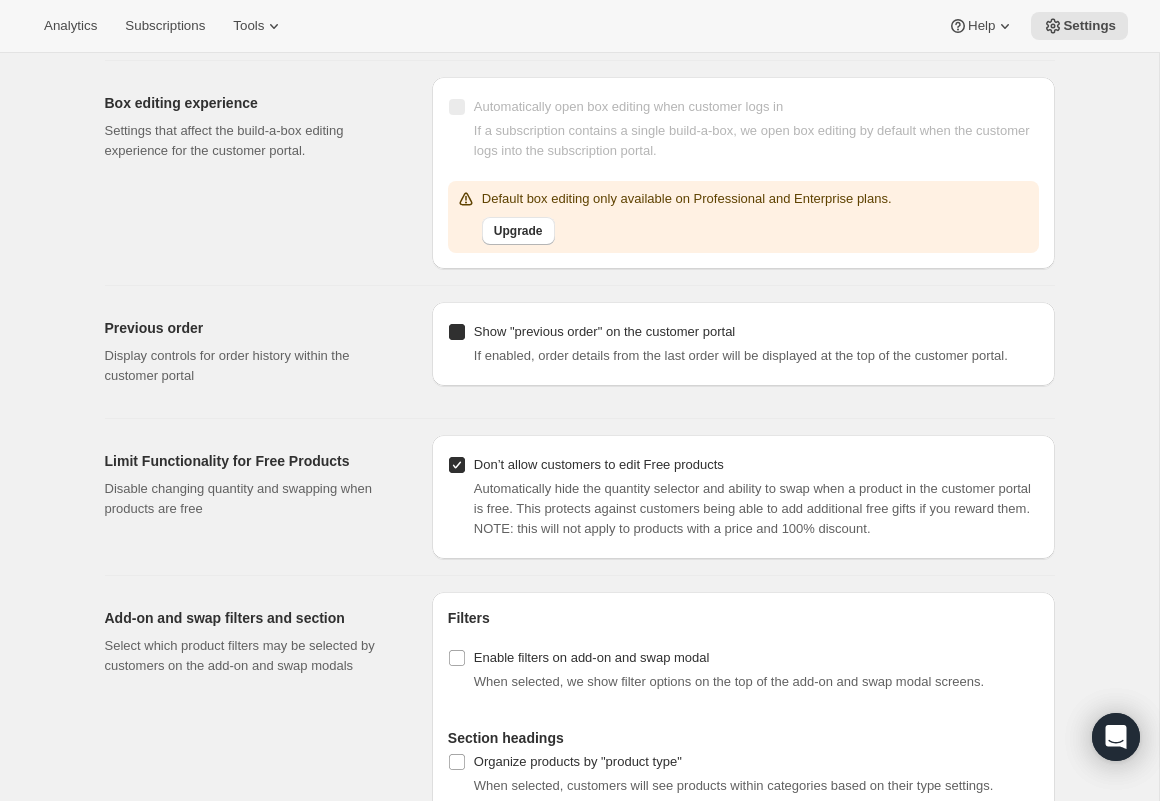 checkbox on "true" 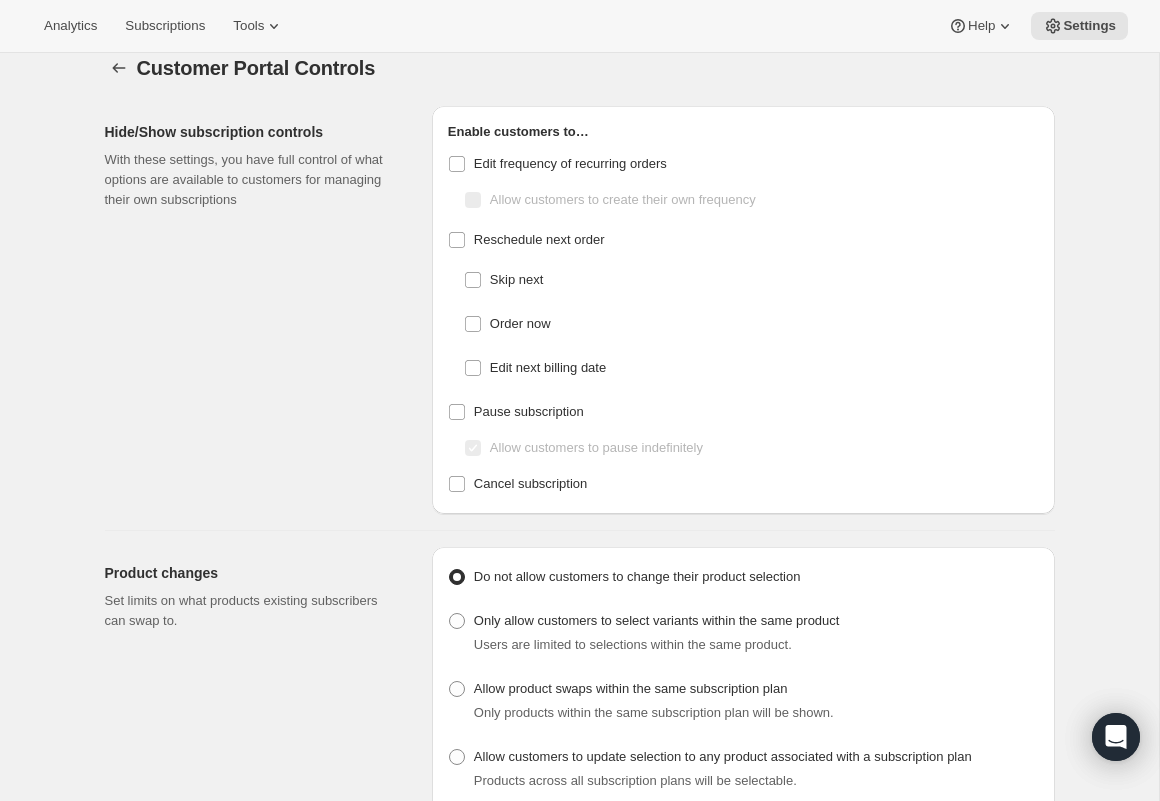 scroll, scrollTop: 0, scrollLeft: 0, axis: both 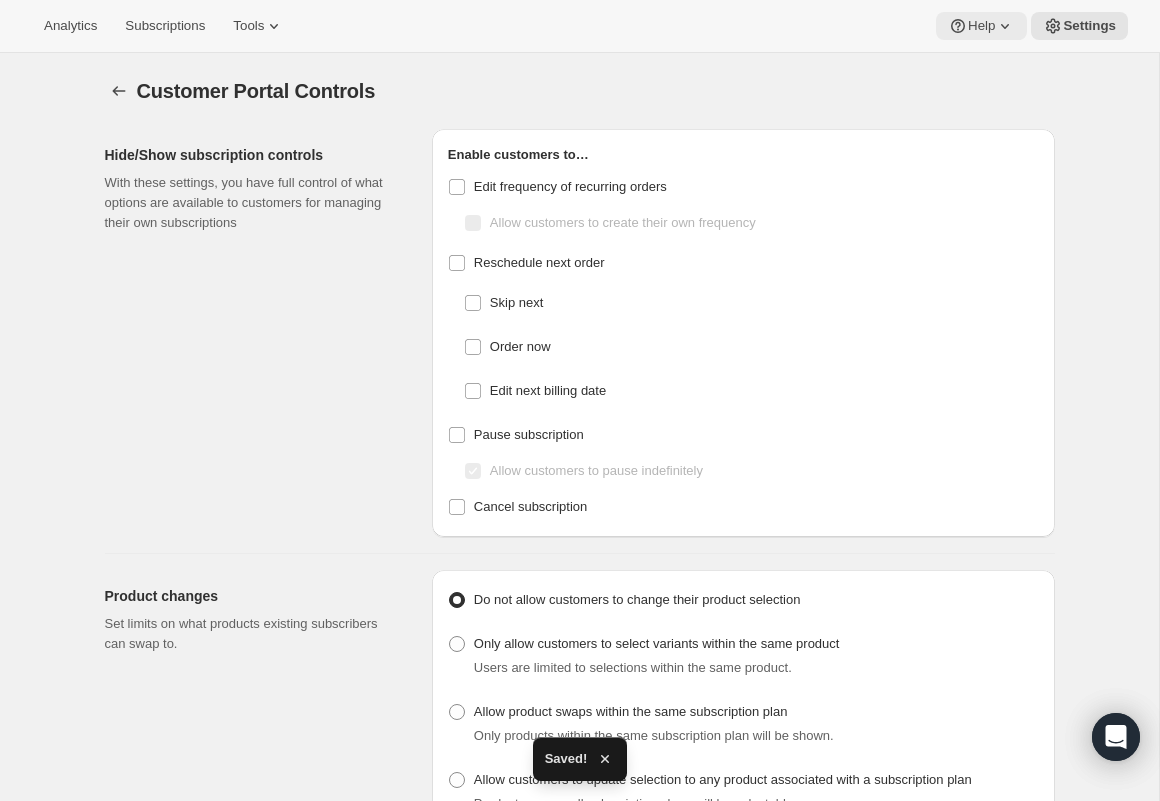 click on "Help" at bounding box center (981, 26) 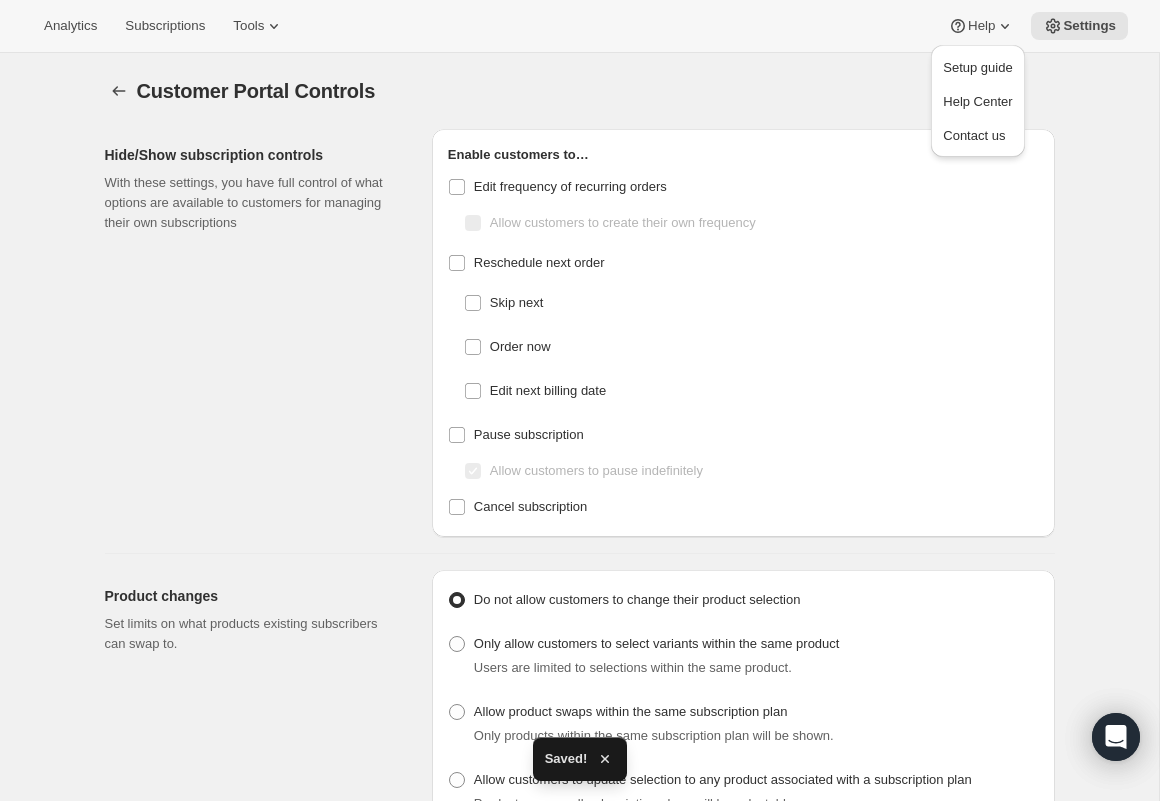click on "Customer Portal Controls. This page is ready Customer Portal Controls Hide/Show subscription controls With these settings, you have full control of what options are available to customers for managing their own subscriptions Enable customers to… Edit frequency of recurring orders Allow customers to create their own frequency Reschedule next order Skip next Order now Edit next billing date Pause subscription Allow customers to pause indefinitely Cancel subscription Product changes Set limits on what products existing subscribers can swap to. Do not allow customers to change their product selection Only allow customers to select variants within the same product Users are limited to selections within the same product. Allow product swaps within the same subscription plan Only products within the same subscription plan will be shown. Allow customers to update selection to any product associated with a subscription plan Products across all subscription plans will be selectable. Default add-on settings % Upgrade" at bounding box center (580, 1409) 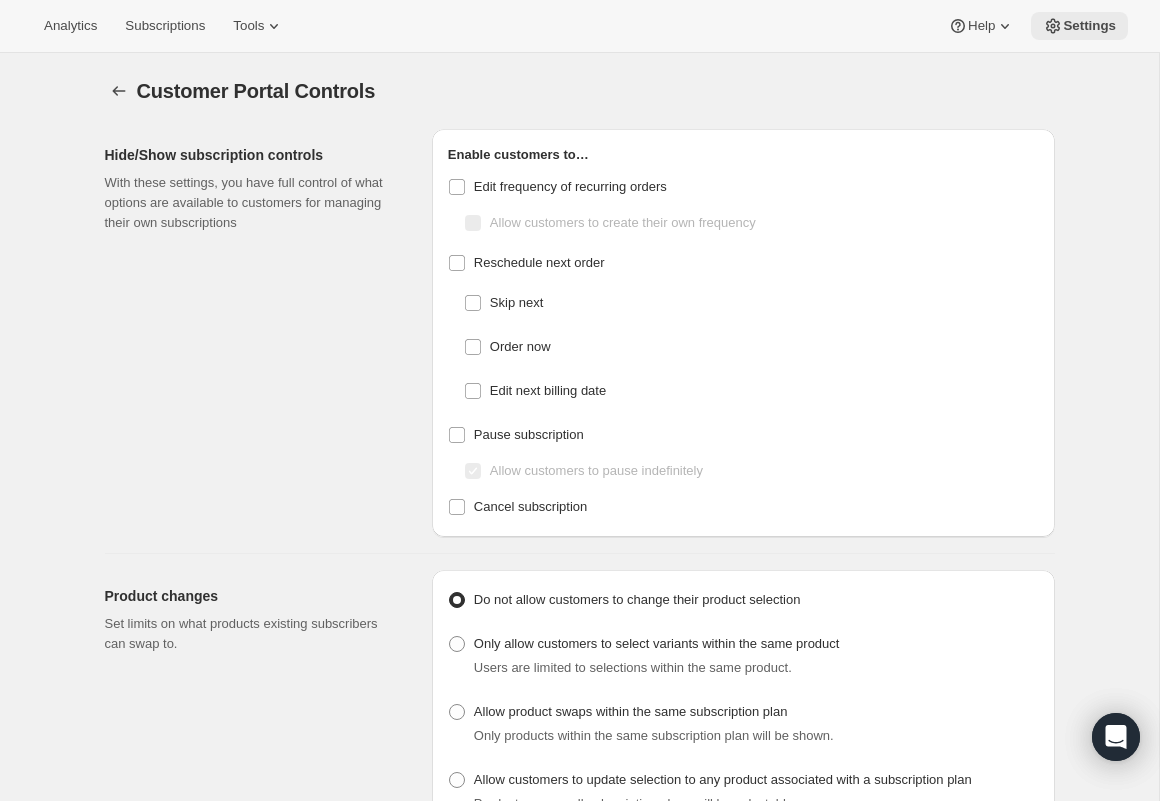 click 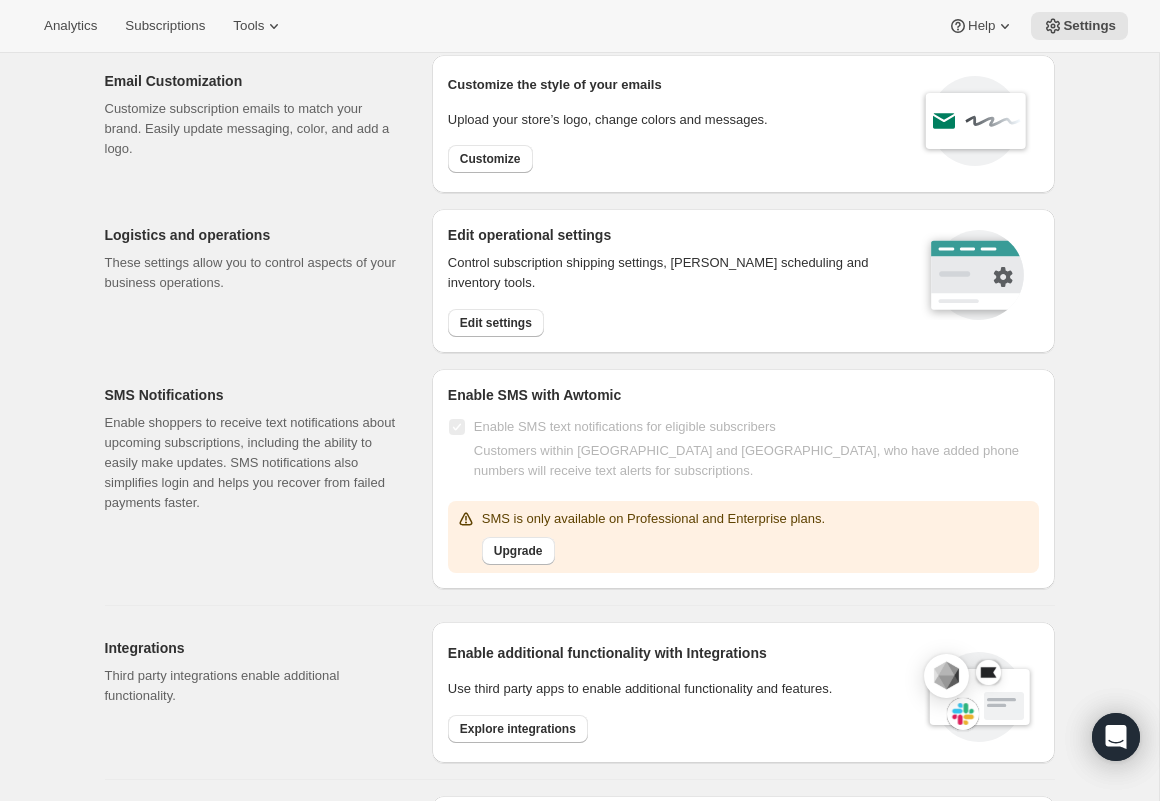 scroll, scrollTop: 0, scrollLeft: 0, axis: both 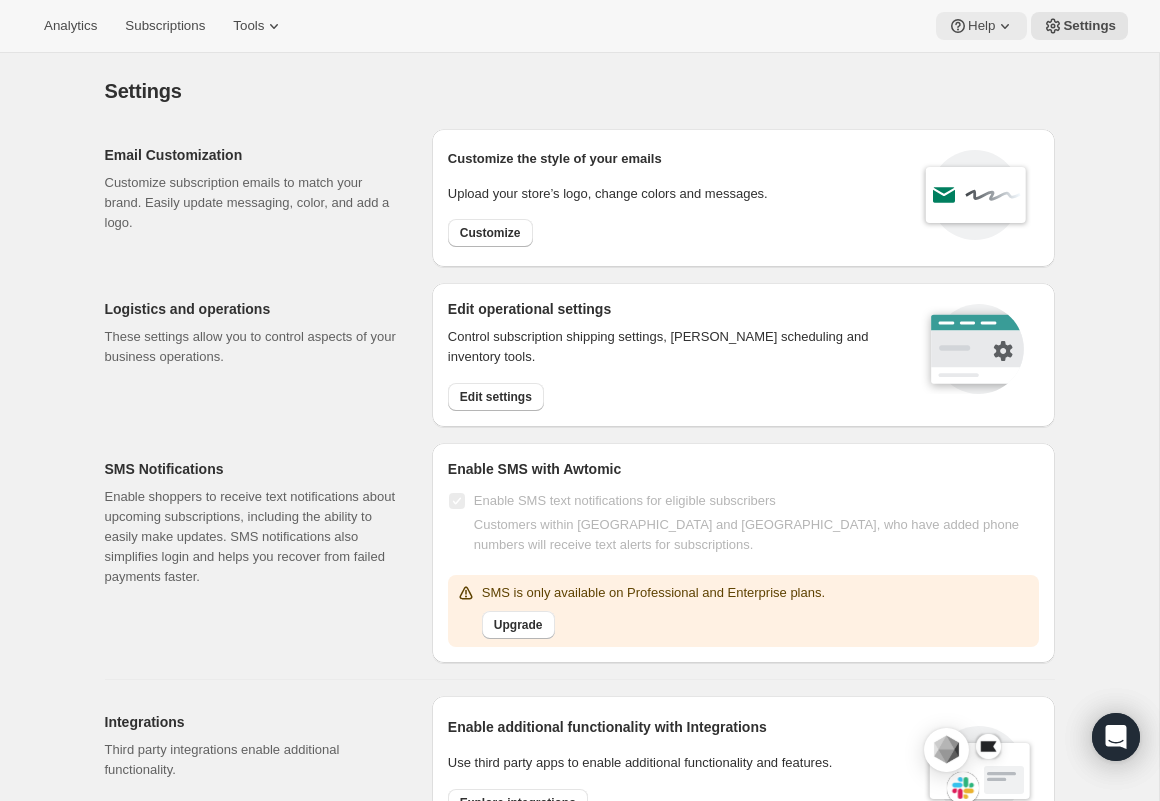 click on "Help" at bounding box center [981, 26] 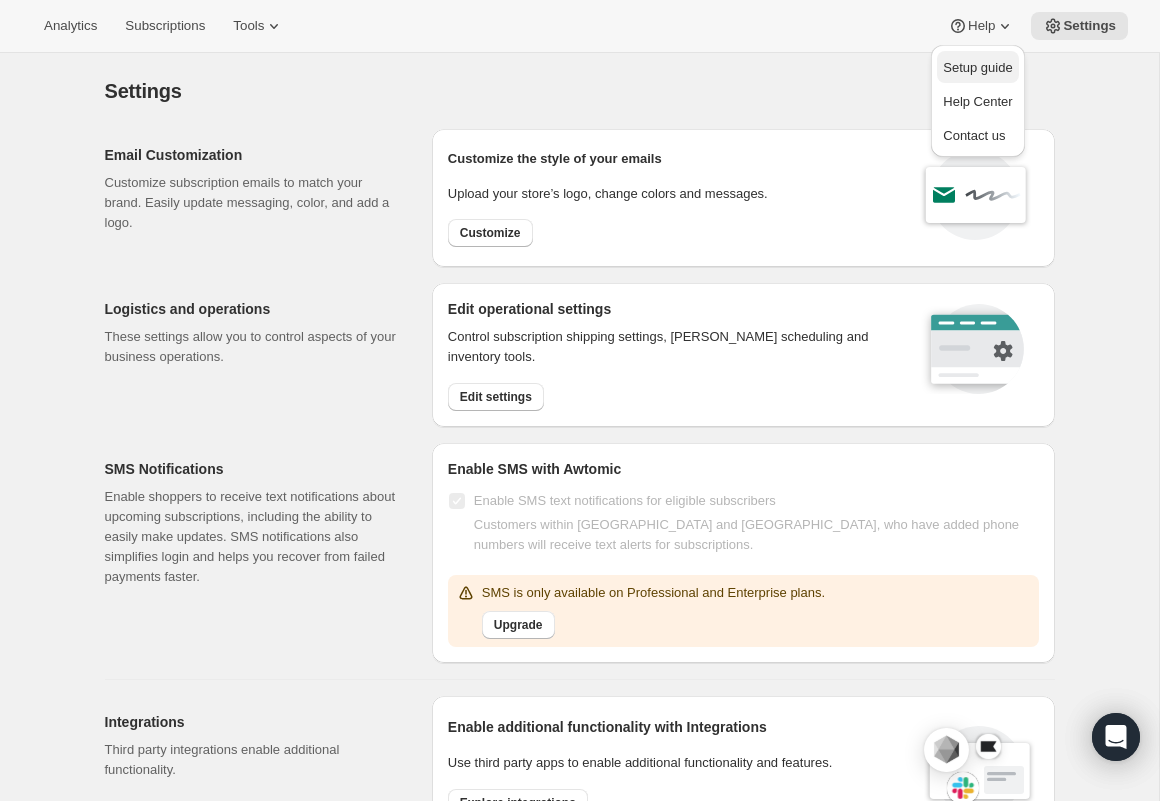 click on "Setup guide" at bounding box center (977, 67) 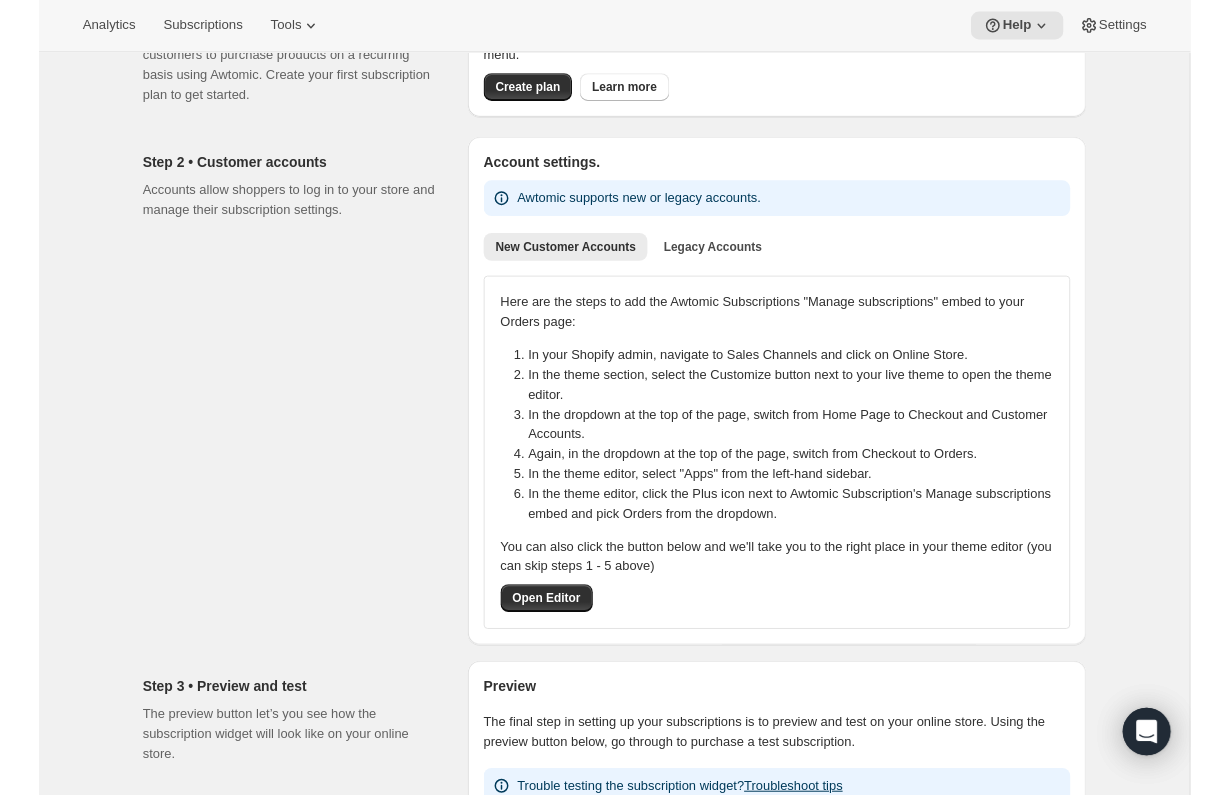 scroll, scrollTop: 173, scrollLeft: 0, axis: vertical 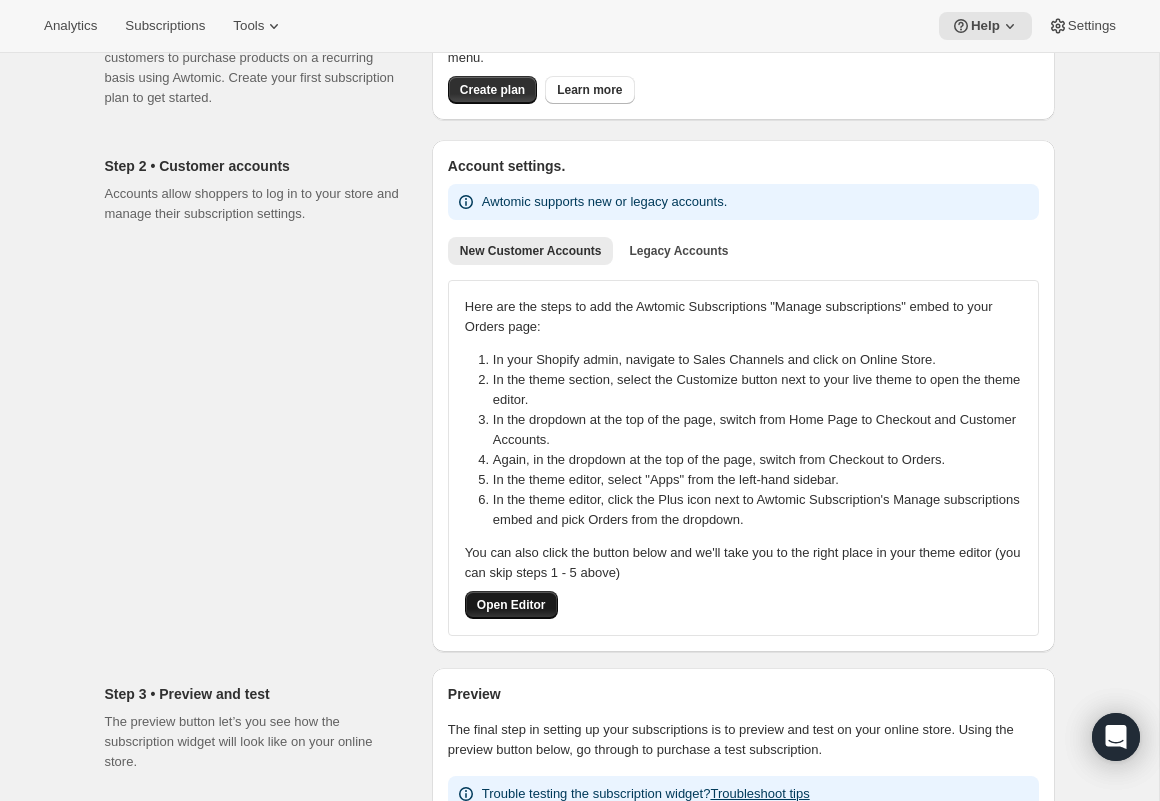 click on "Open Editor" at bounding box center [511, 605] 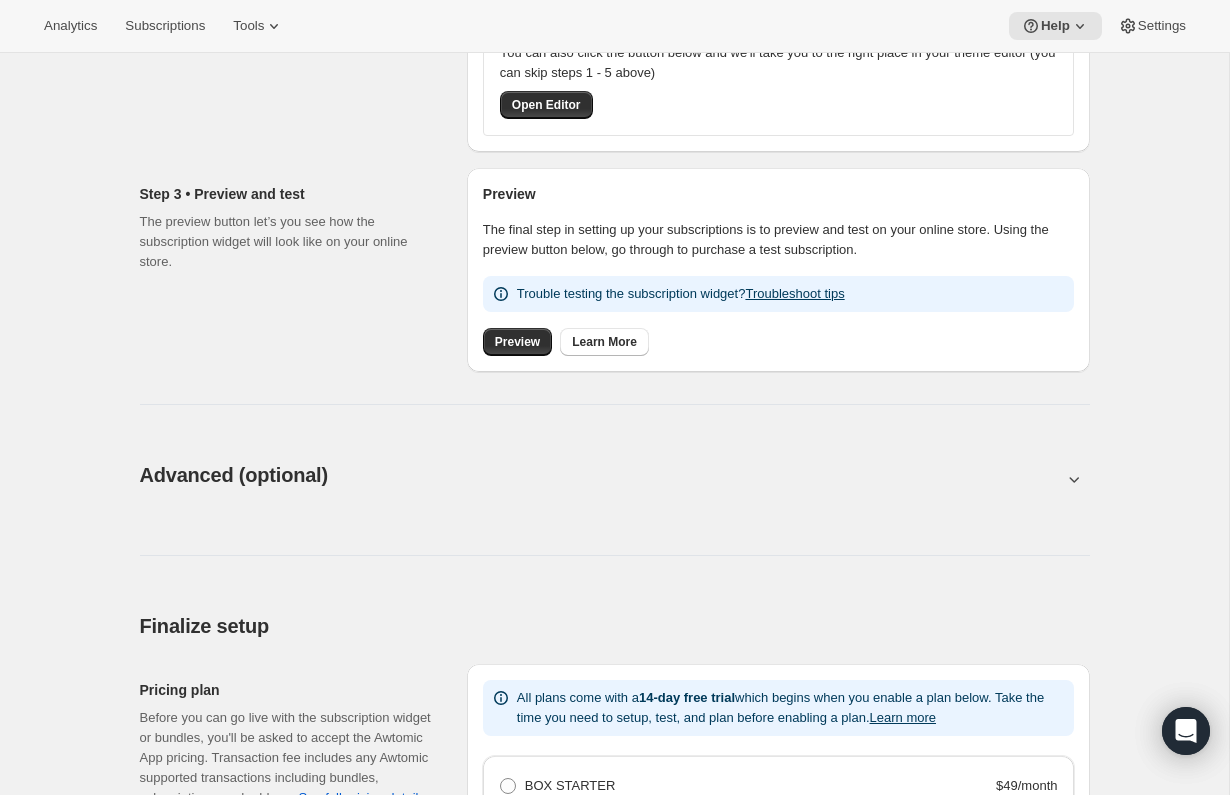 scroll, scrollTop: 682, scrollLeft: 0, axis: vertical 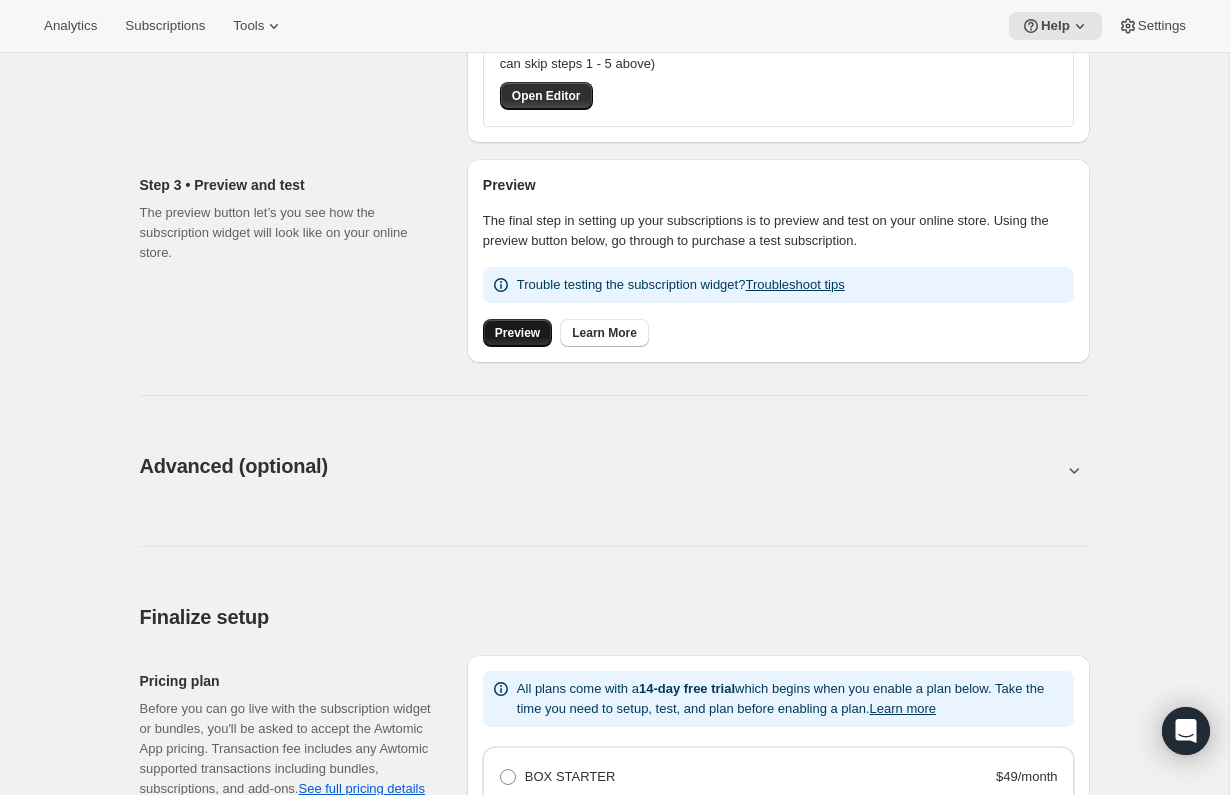 click on "Preview" at bounding box center [517, 333] 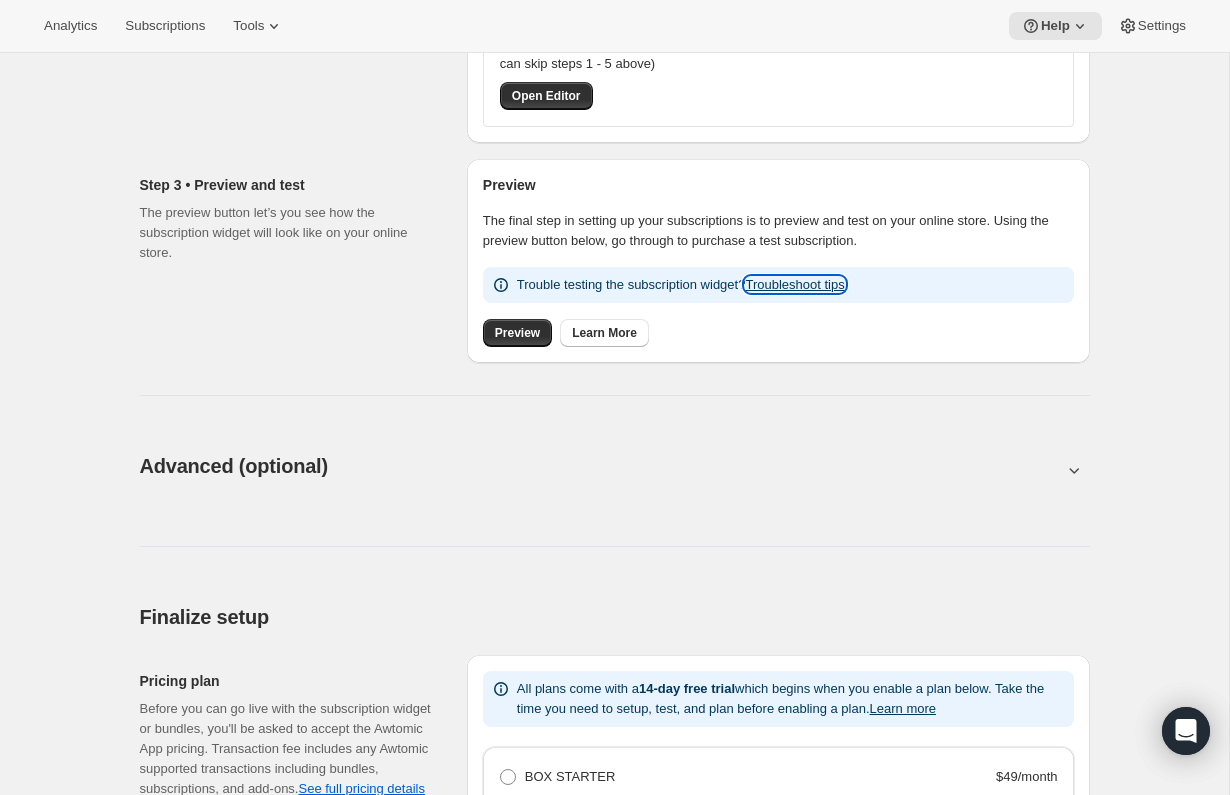 click on "Troubleshoot tips" at bounding box center [794, 284] 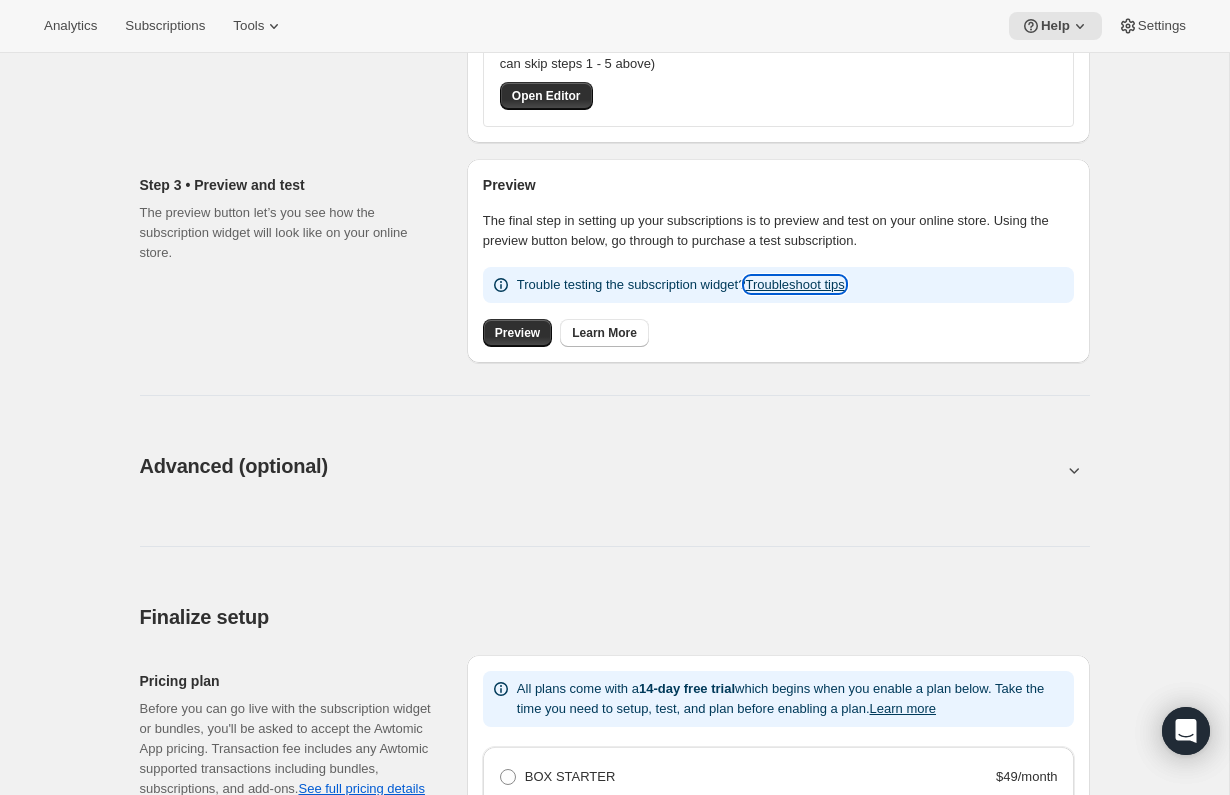 click on "Troubleshoot tips" at bounding box center (794, 284) 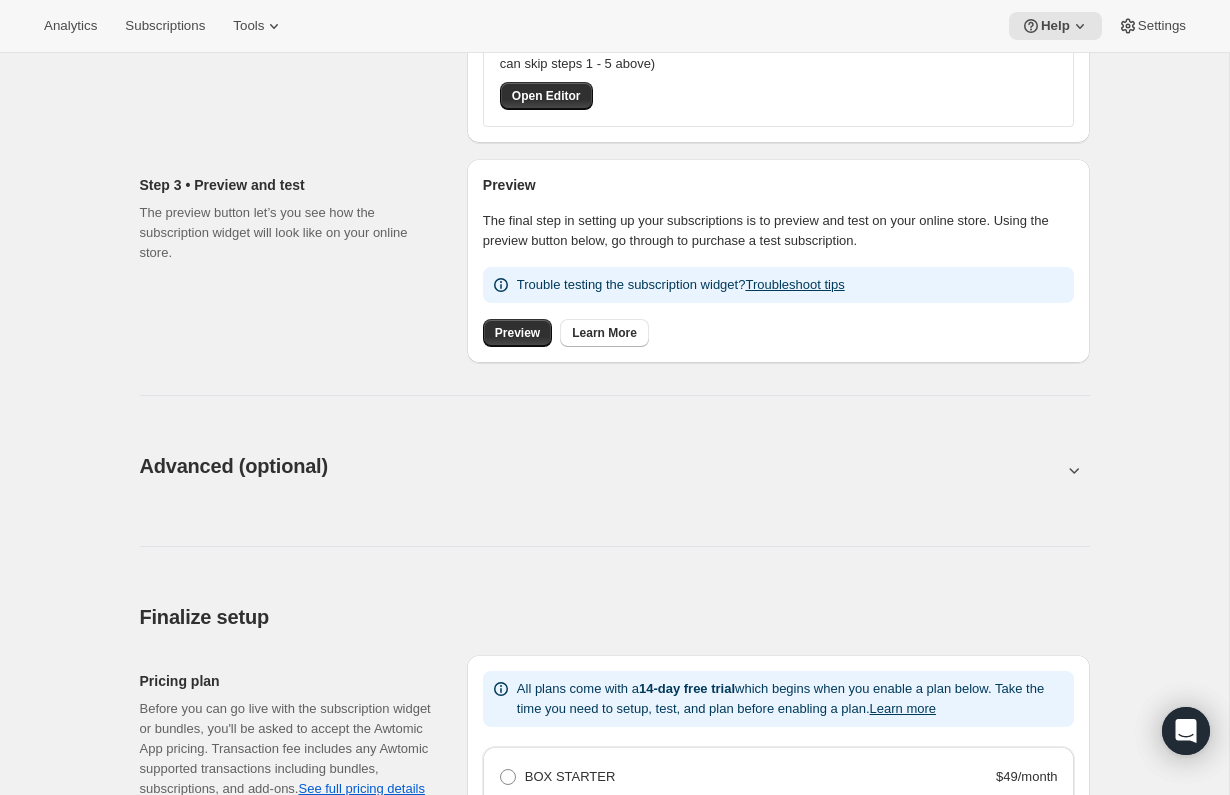 click on "Trouble testing the subscription widget?  Troubleshoot tips" at bounding box center [681, 285] 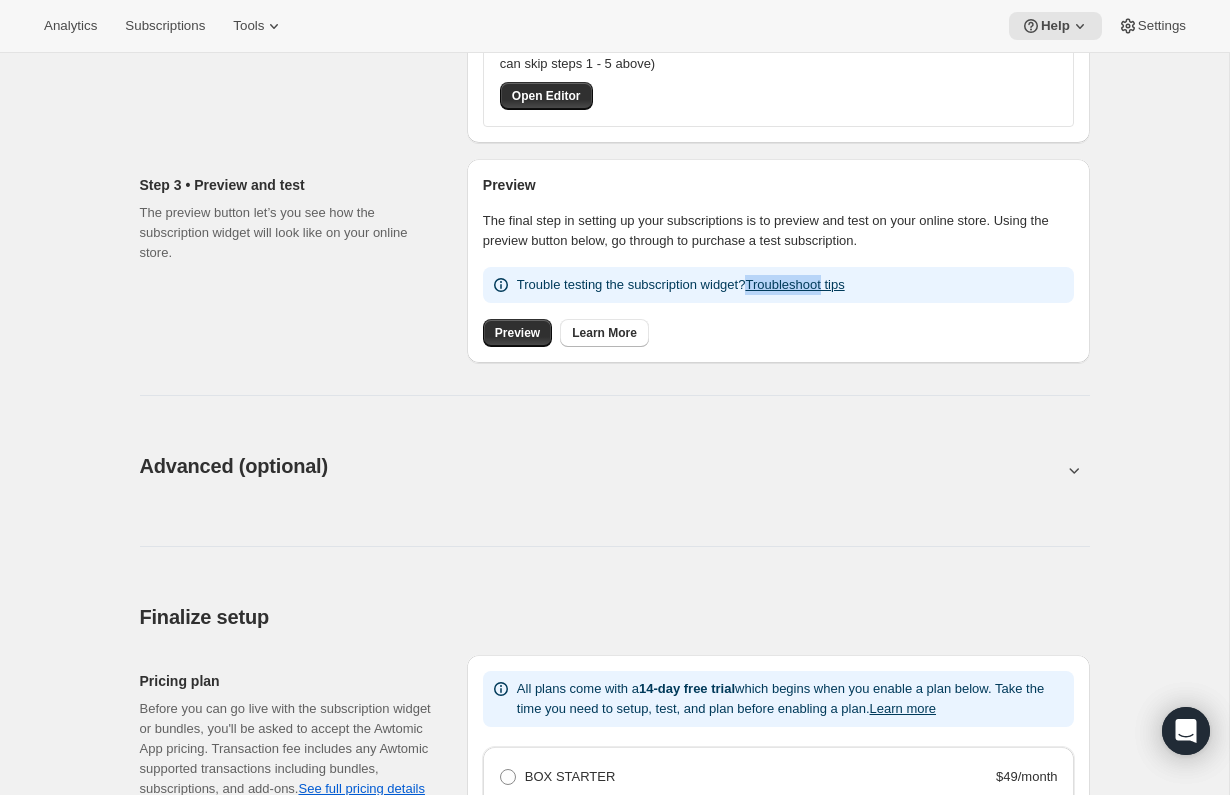 click on "Trouble testing the subscription widget?  Troubleshoot tips" at bounding box center [681, 285] 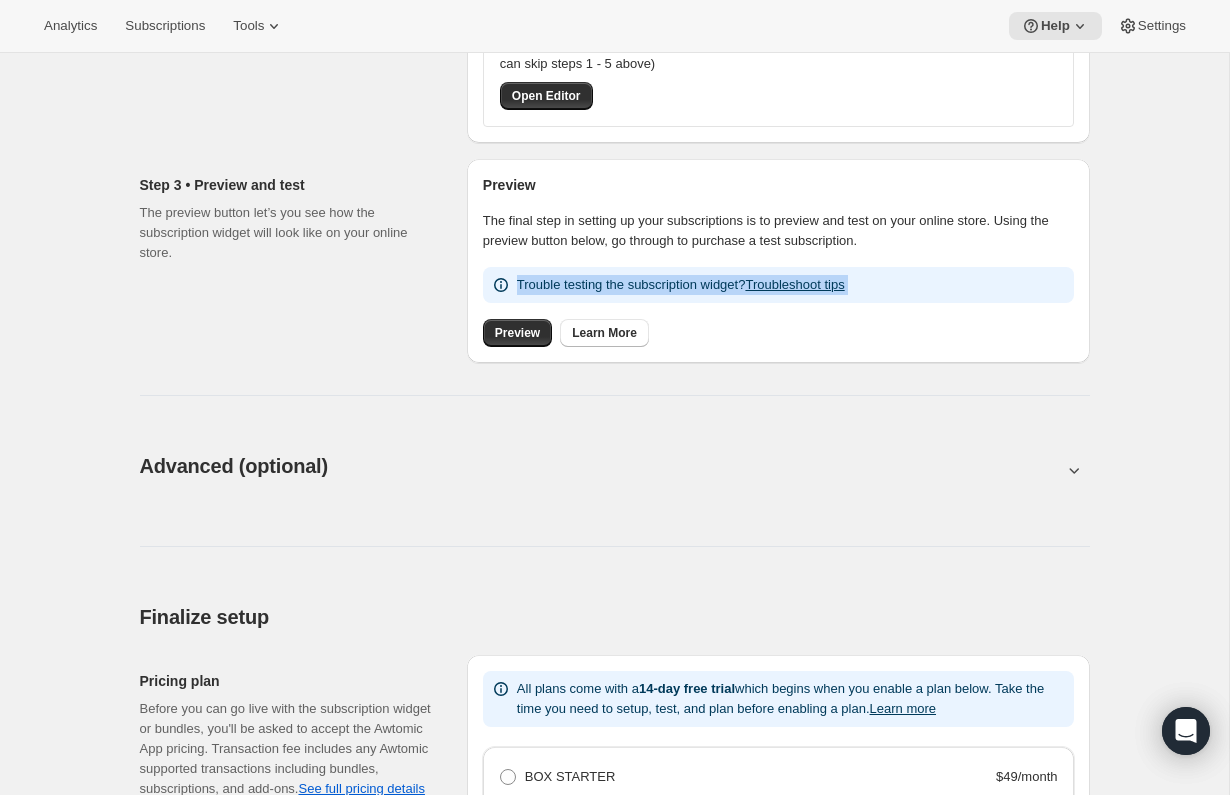 click on "Trouble testing the subscription widget?  Troubleshoot tips" at bounding box center (681, 285) 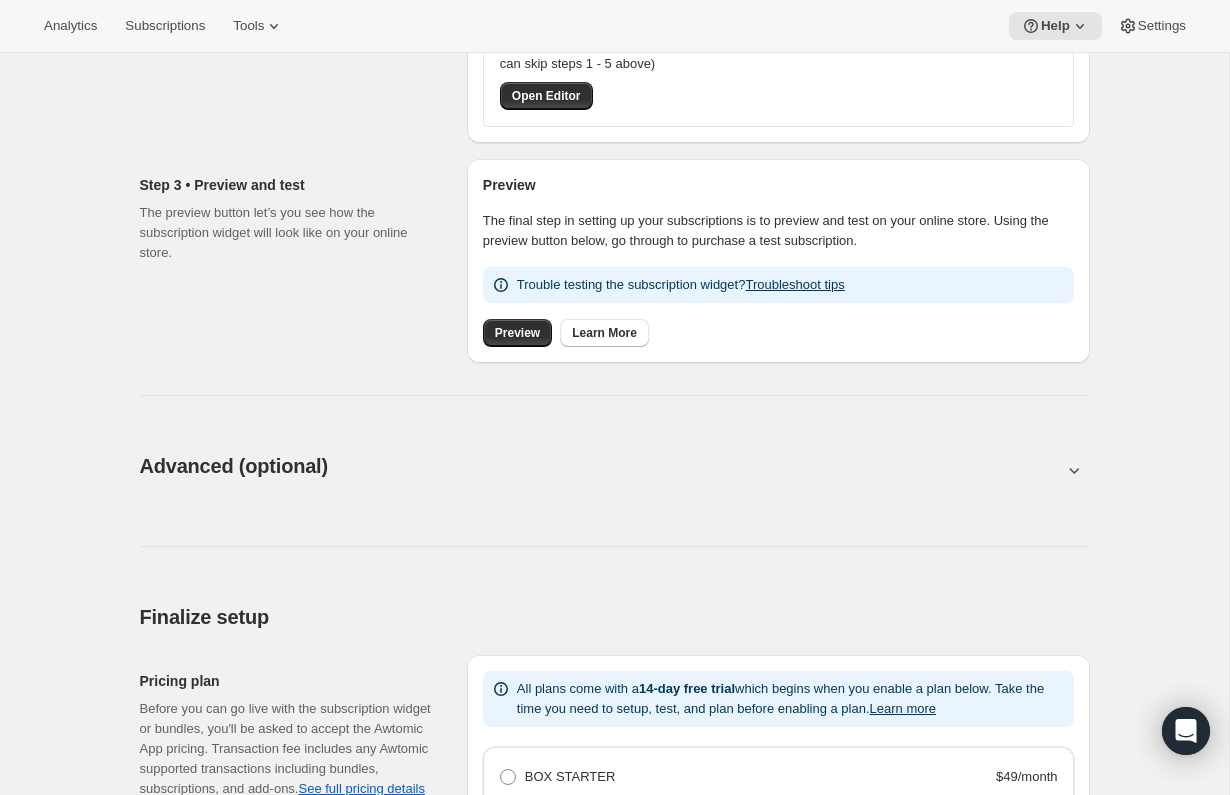 click on "Trouble testing the subscription widget?  Troubleshoot tips" at bounding box center (778, 285) 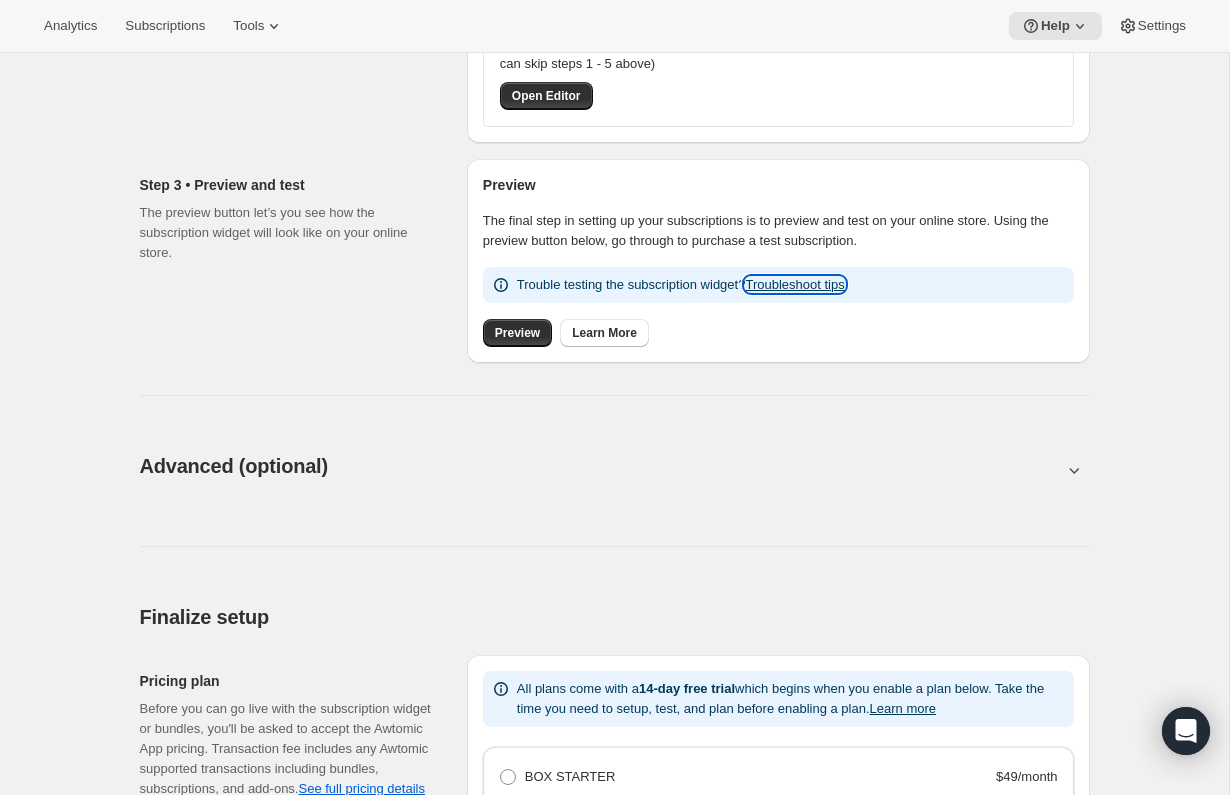 click on "Troubleshoot tips" at bounding box center [794, 284] 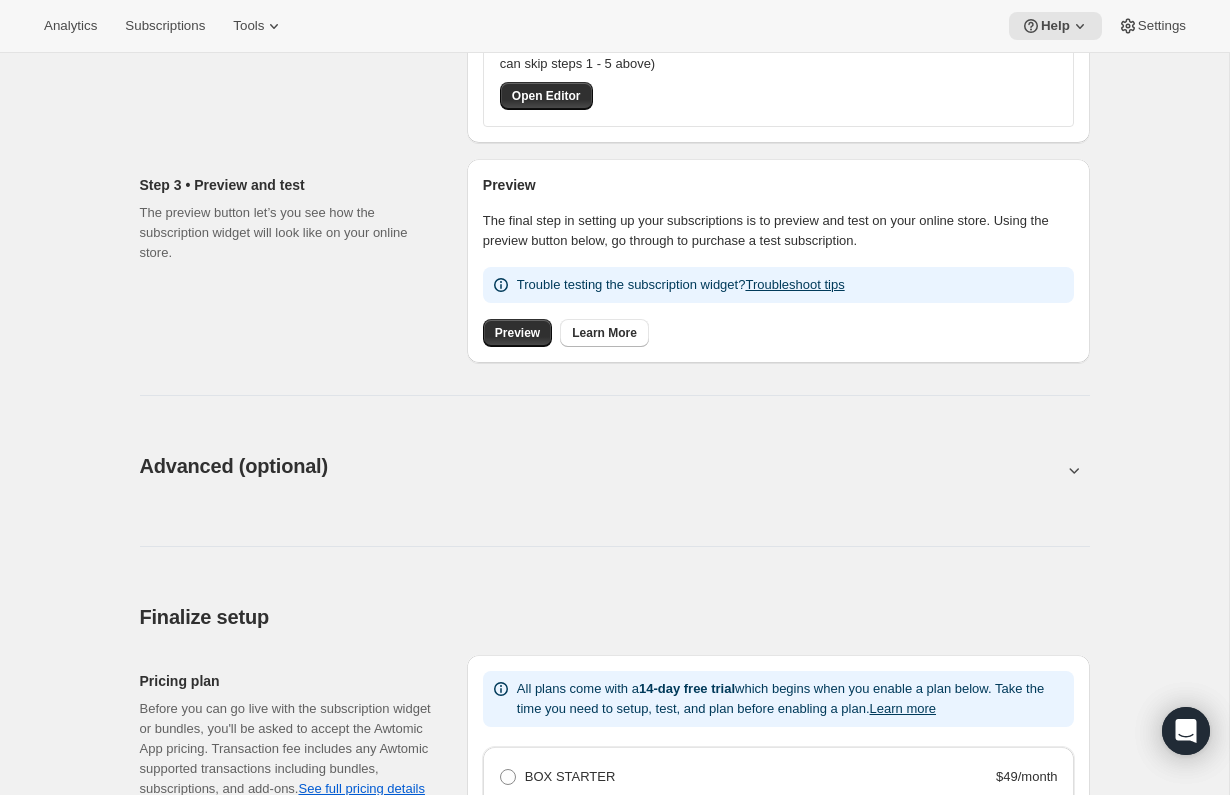 click on "Trouble testing the subscription widget?  Troubleshoot tips" at bounding box center [778, 285] 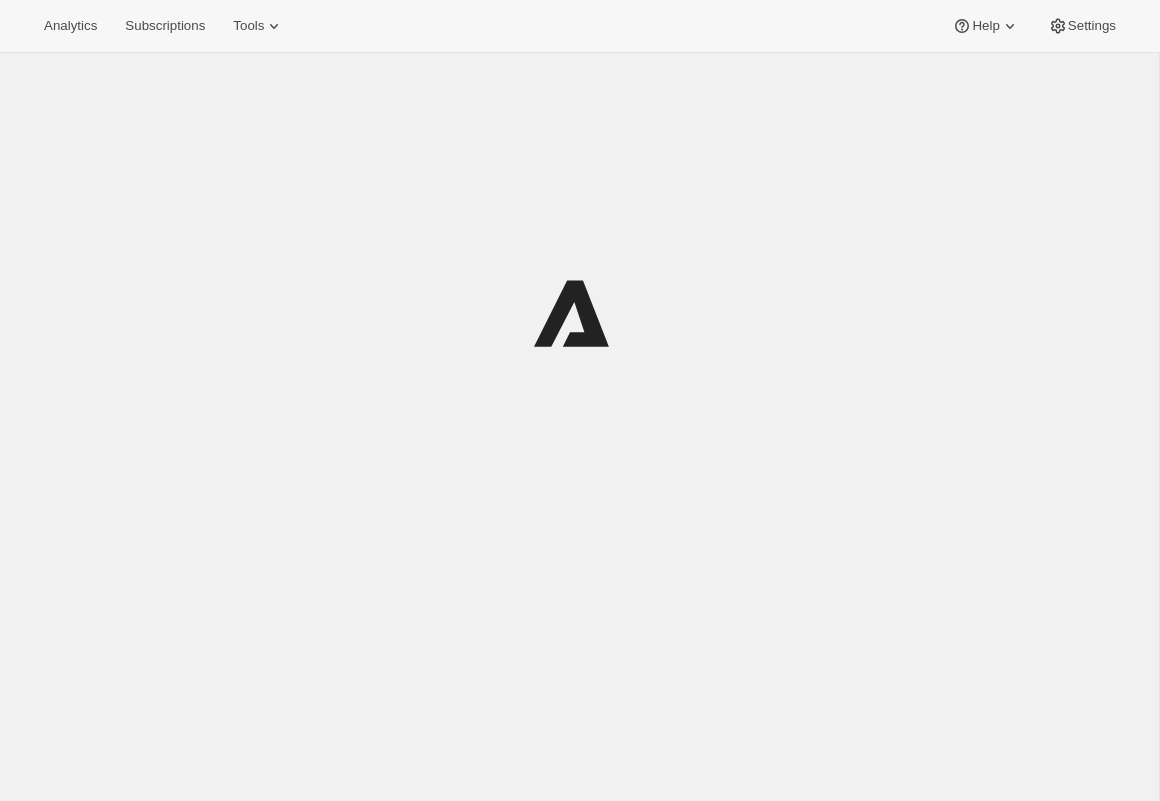 scroll, scrollTop: 0, scrollLeft: 0, axis: both 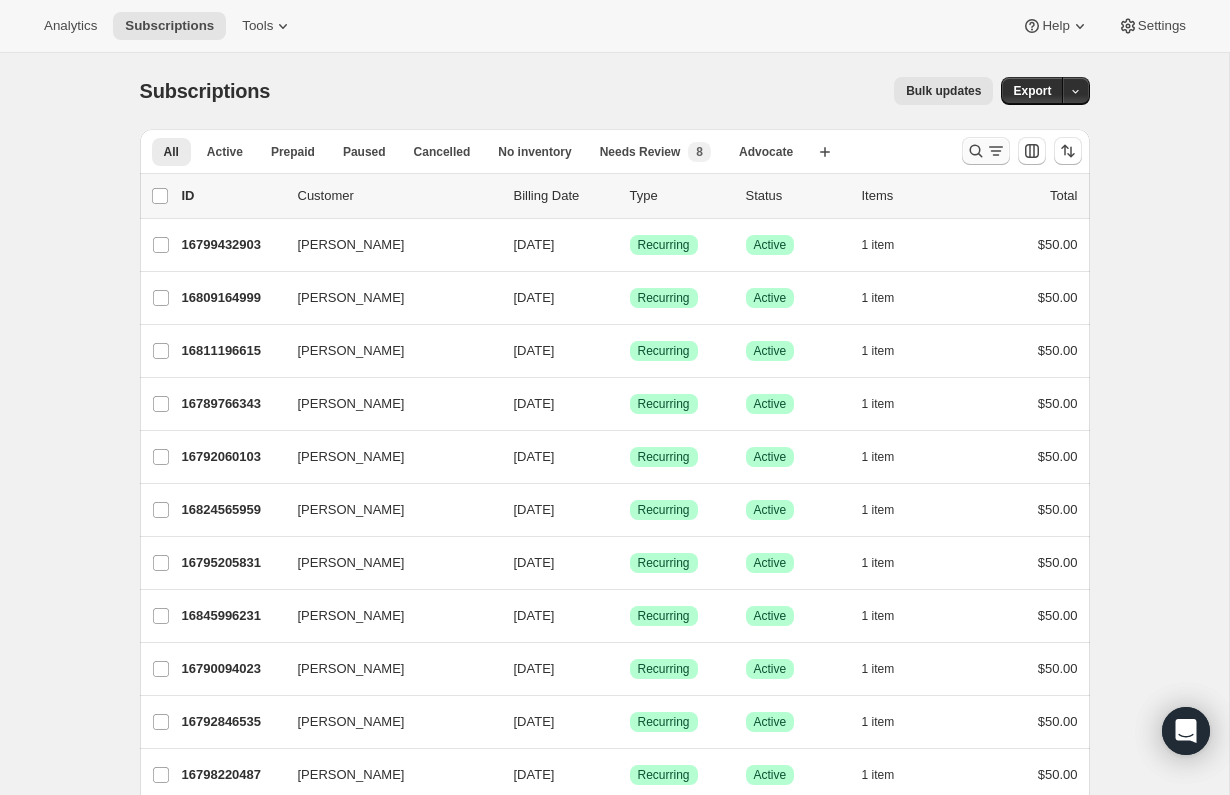 click 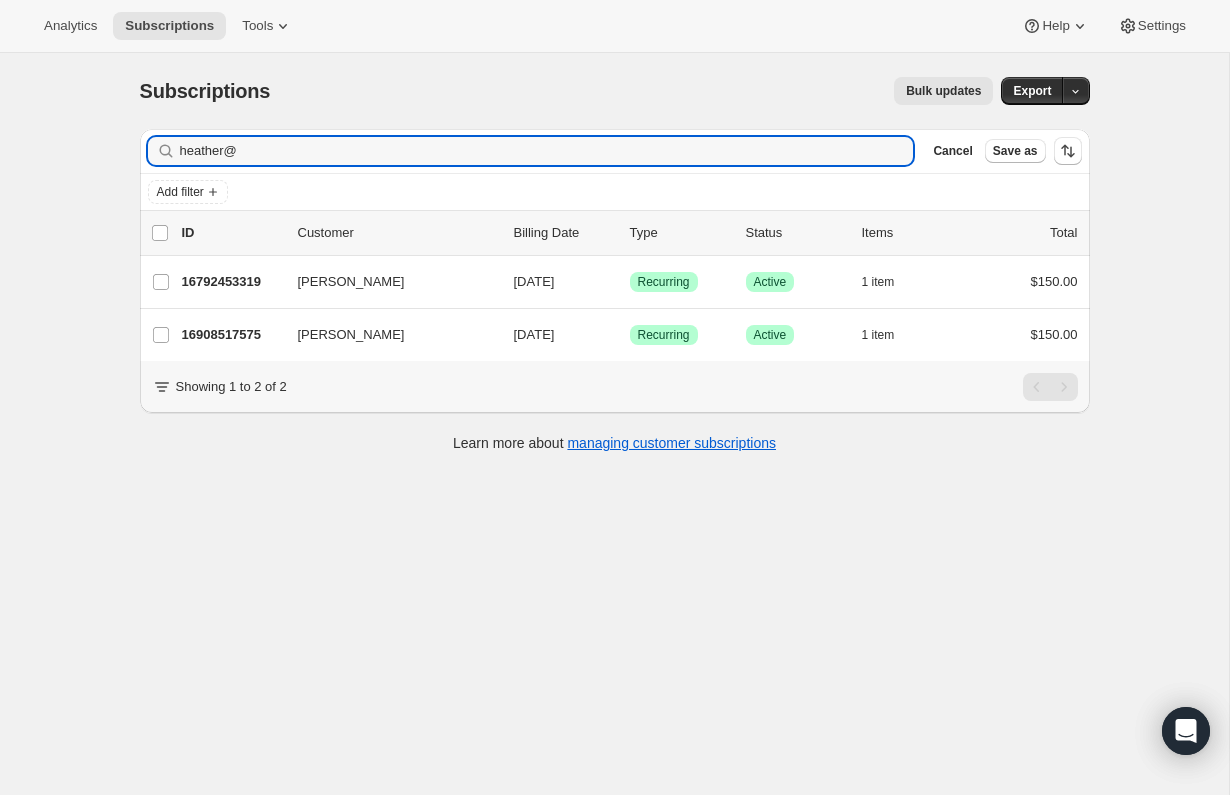 type on "heather@" 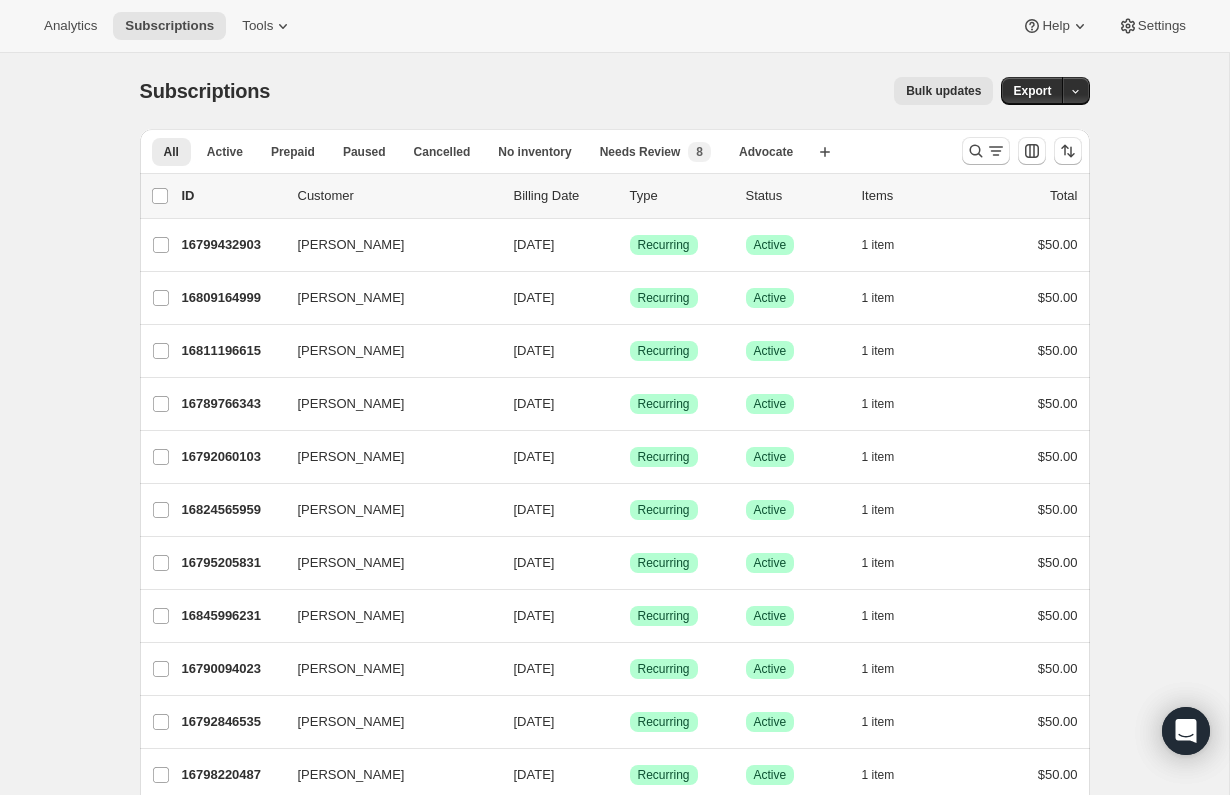 scroll, scrollTop: 0, scrollLeft: 0, axis: both 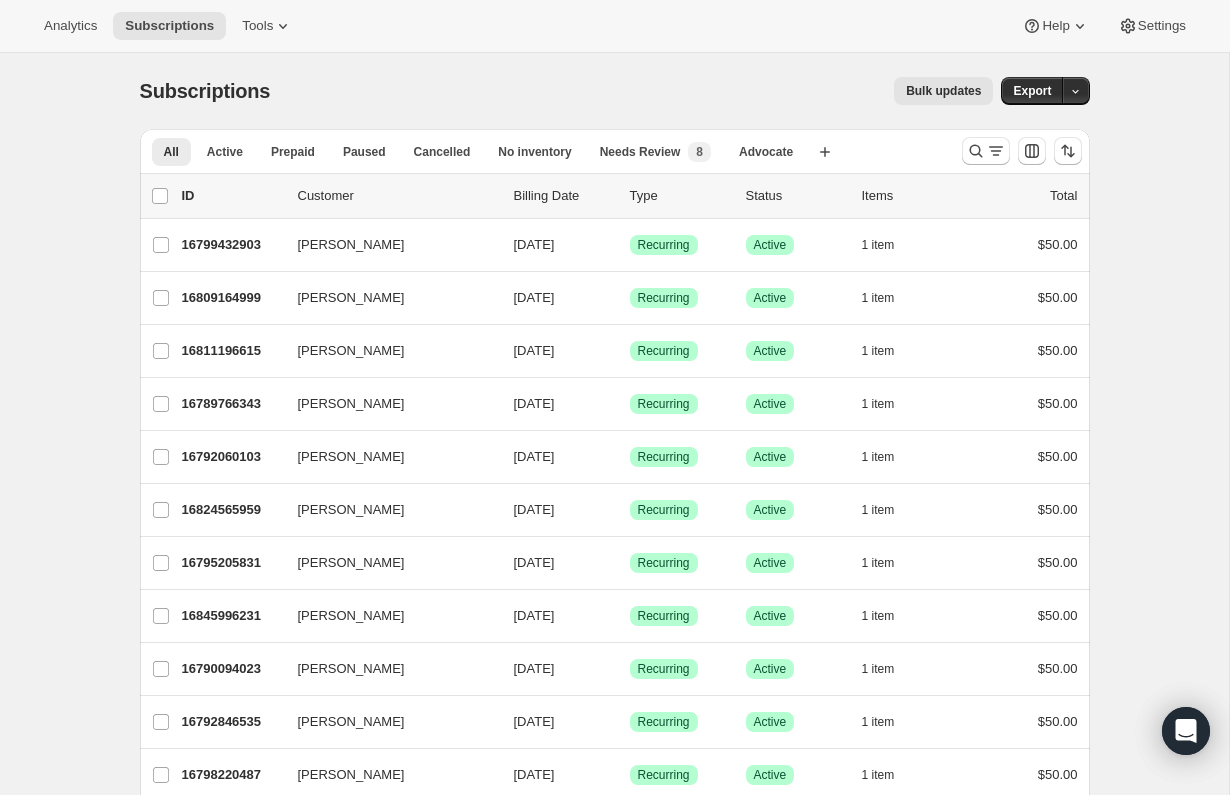 click on "Analytics Subscriptions Tools Help Settings" at bounding box center (615, 26) 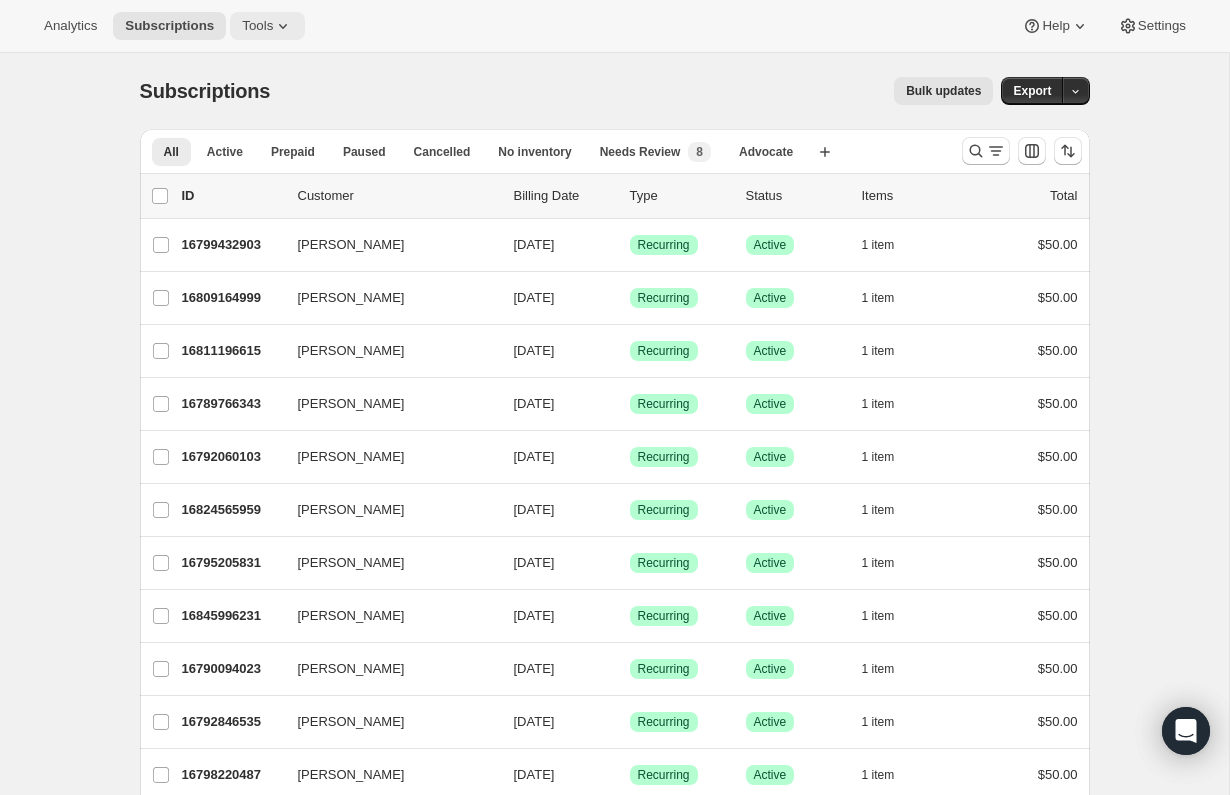 click on "Tools" at bounding box center [257, 26] 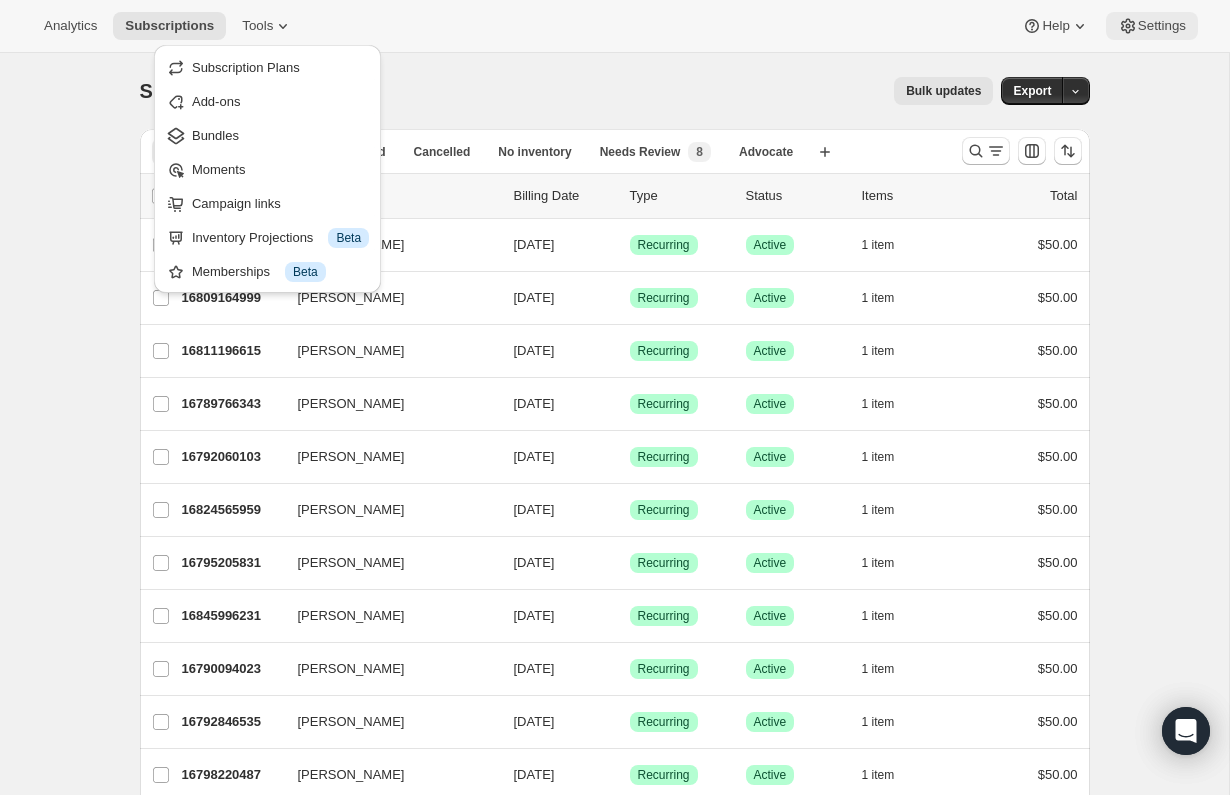 click on "Settings" at bounding box center [1162, 26] 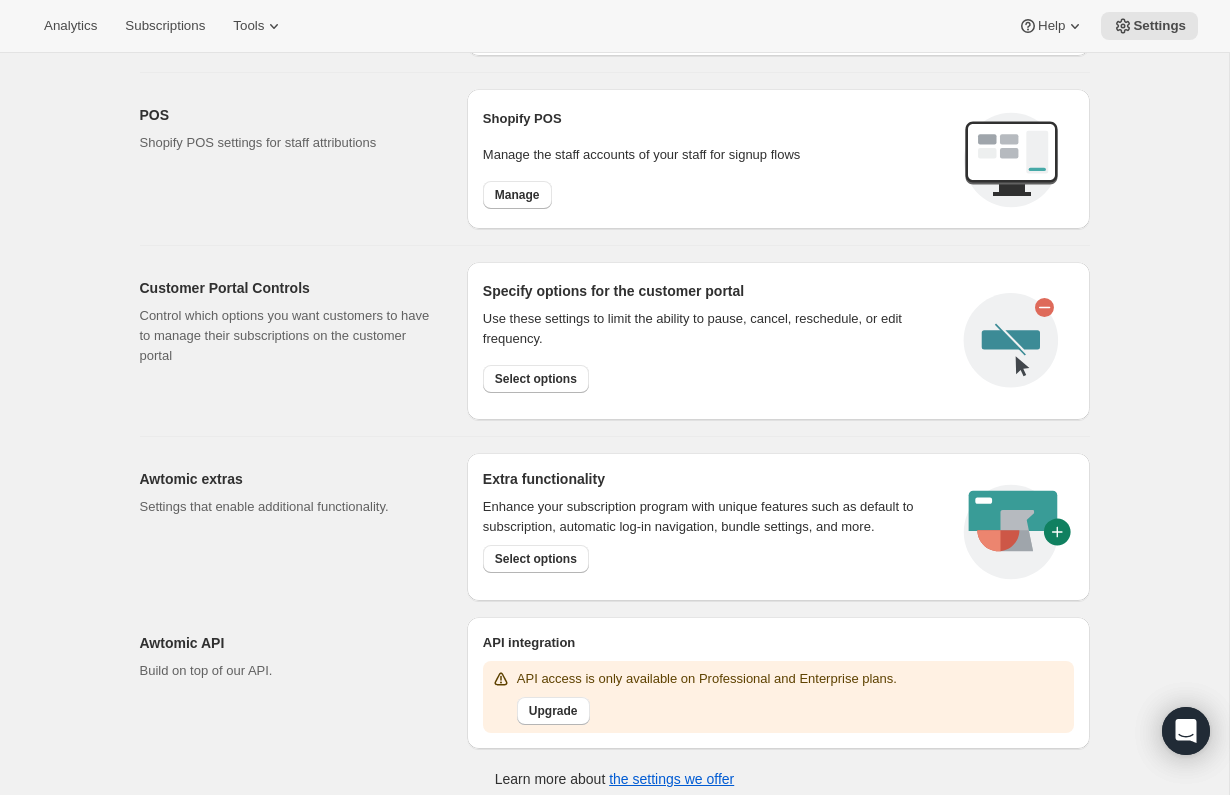 scroll, scrollTop: 788, scrollLeft: 0, axis: vertical 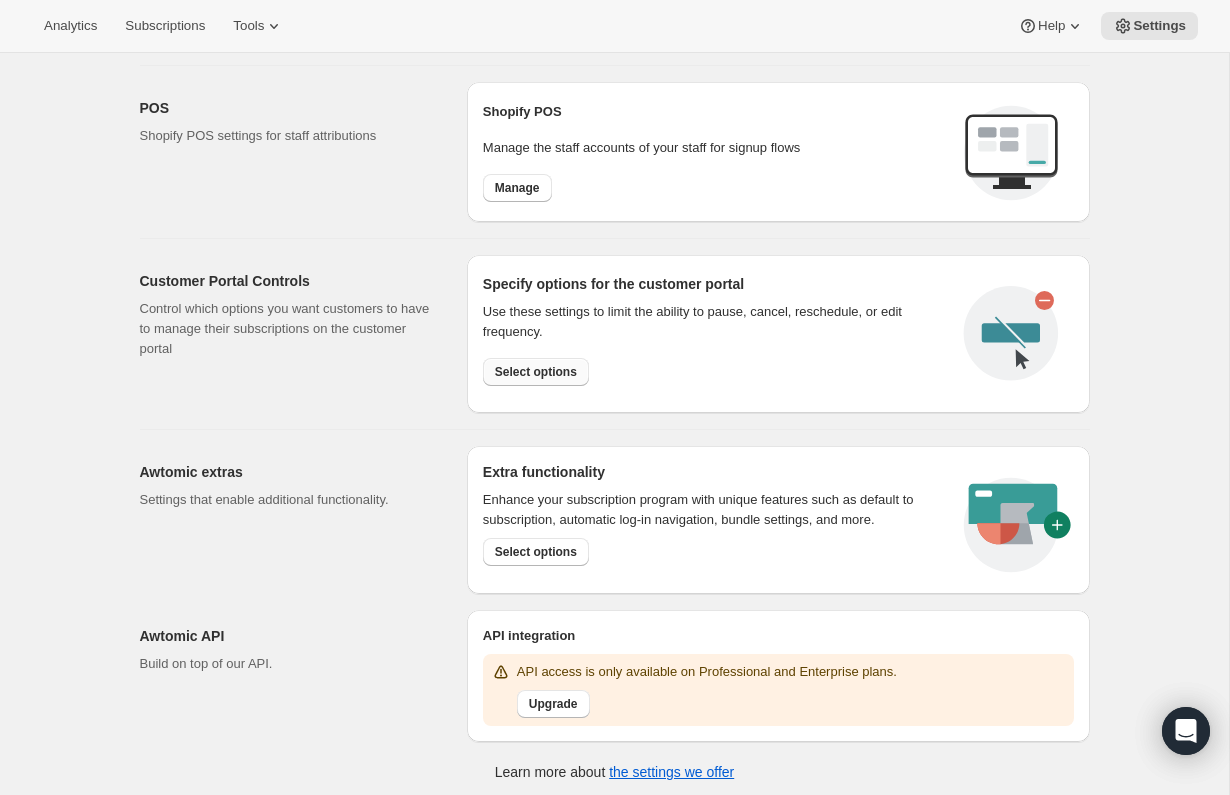 click on "Select options" at bounding box center [536, 372] 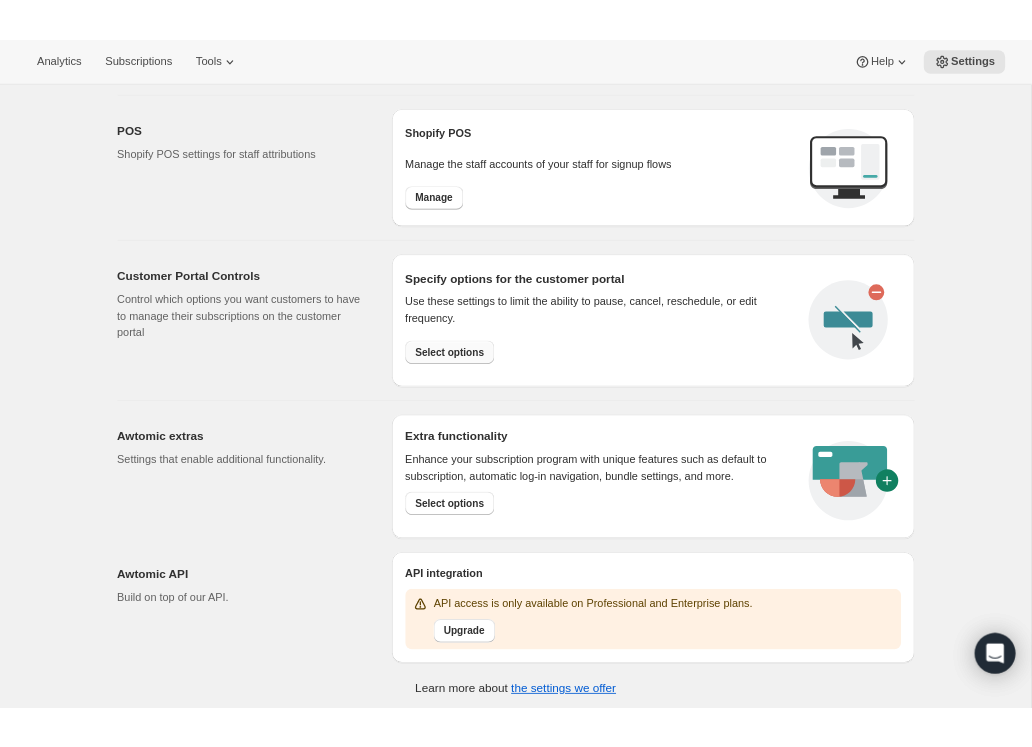 scroll, scrollTop: 0, scrollLeft: 0, axis: both 